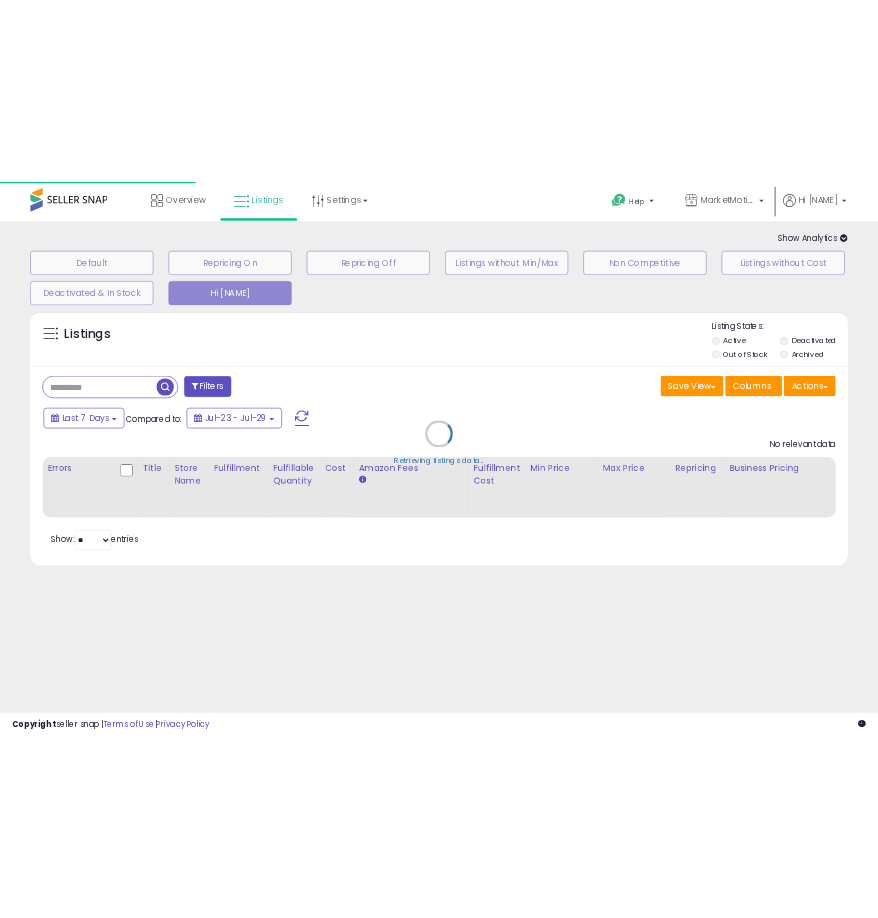 scroll, scrollTop: 0, scrollLeft: 0, axis: both 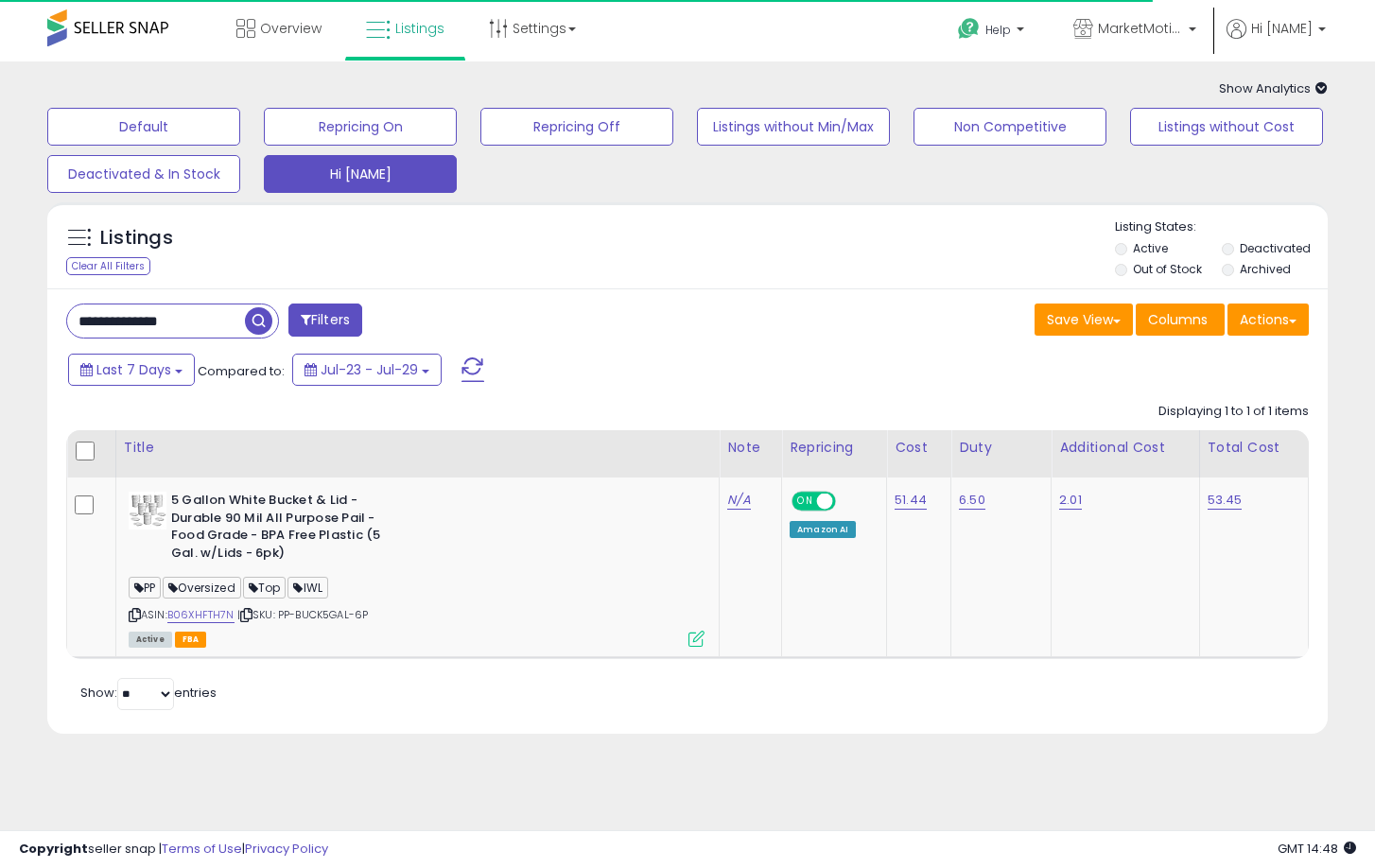 click on "**********" at bounding box center [156, 321] 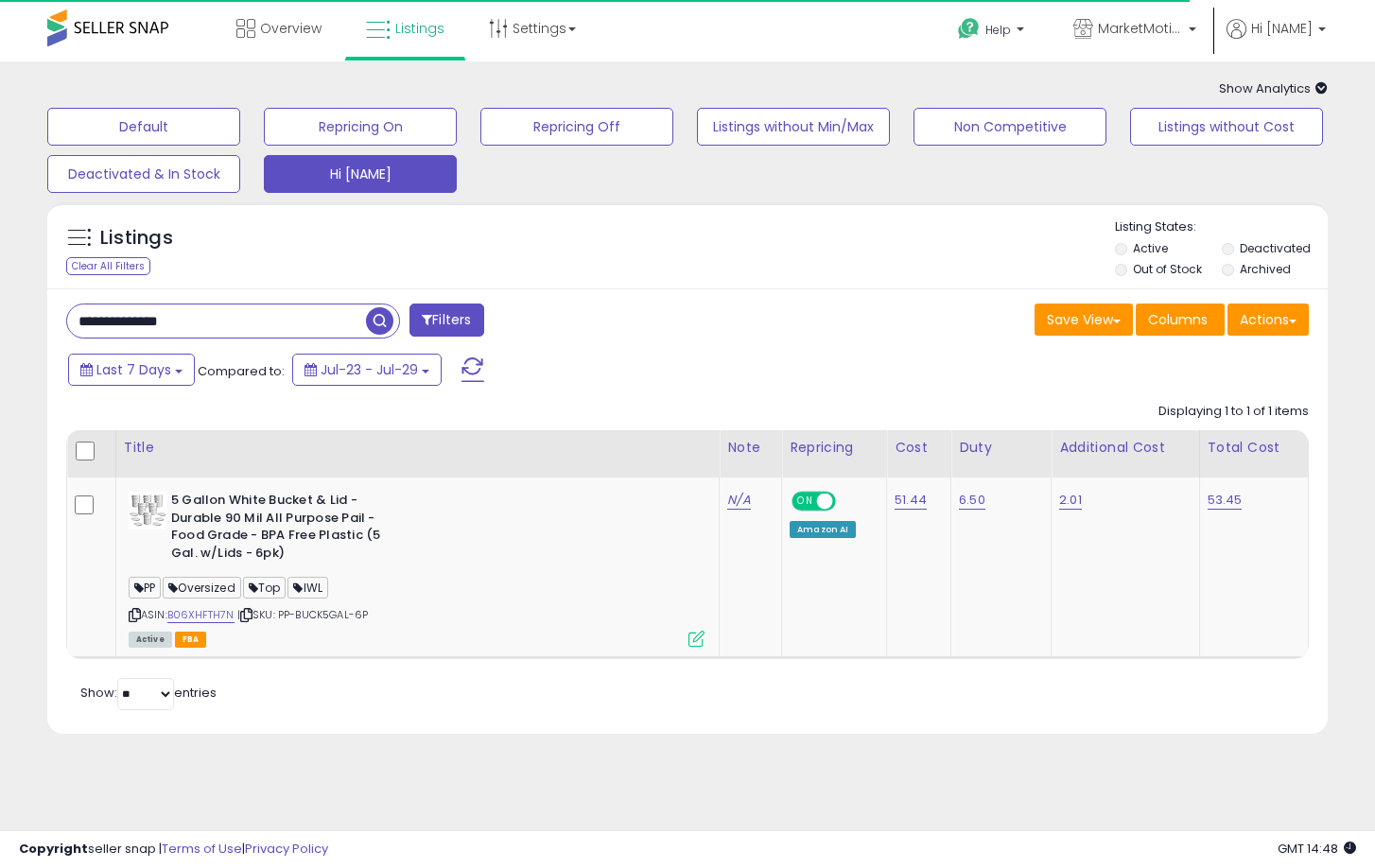 click on "**********" at bounding box center [217, 321] 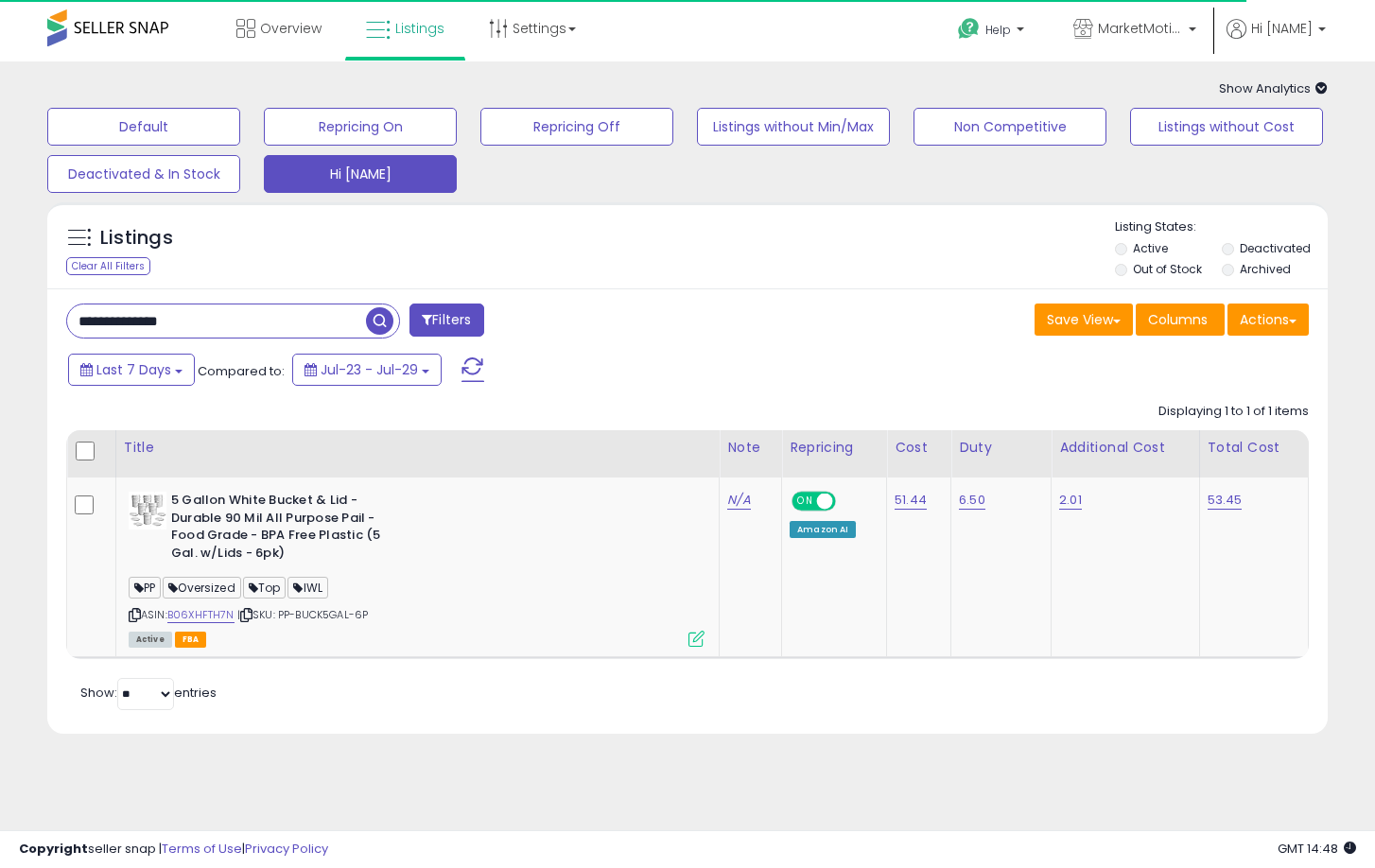 paste on "***" 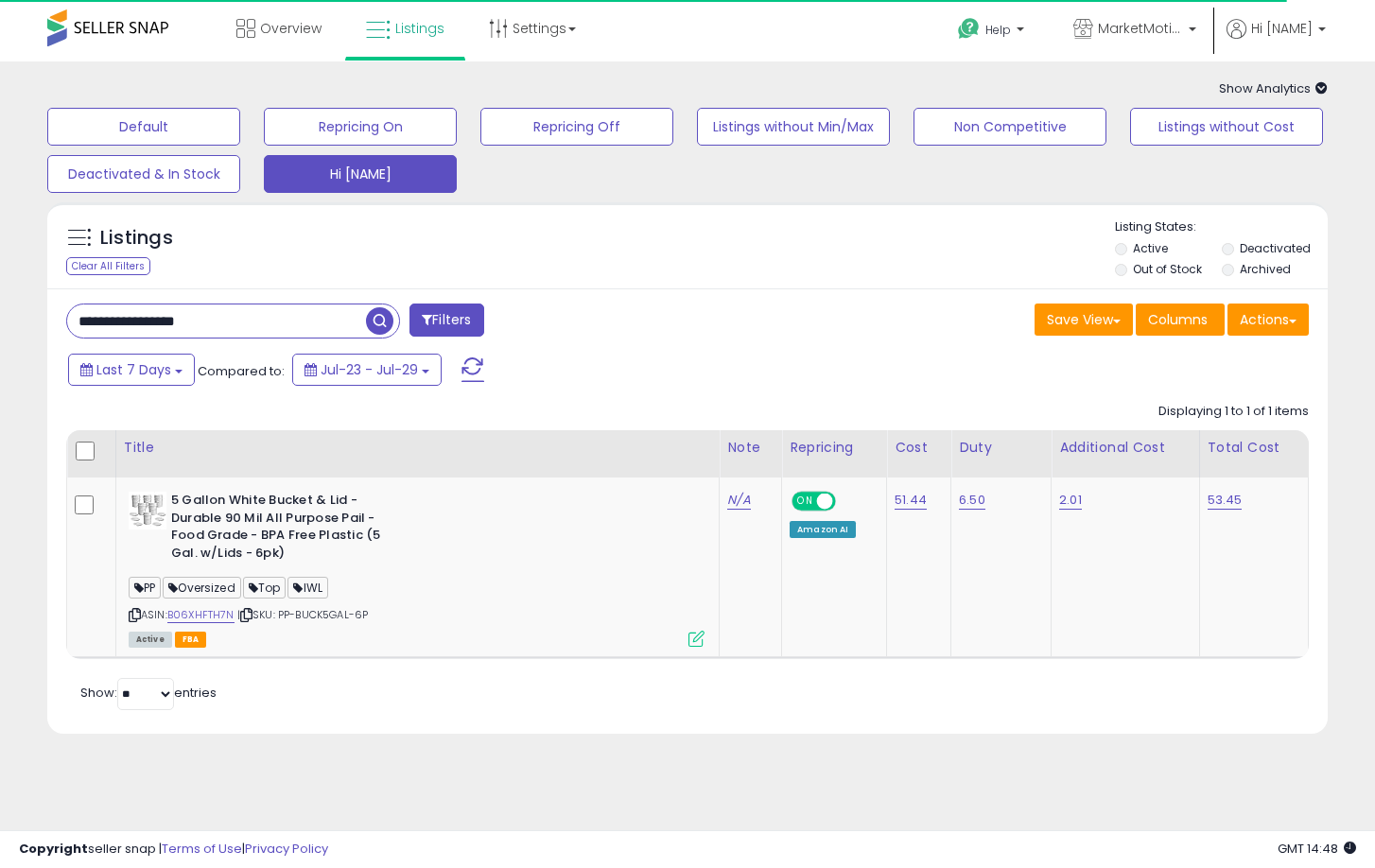 click at bounding box center [379, 321] 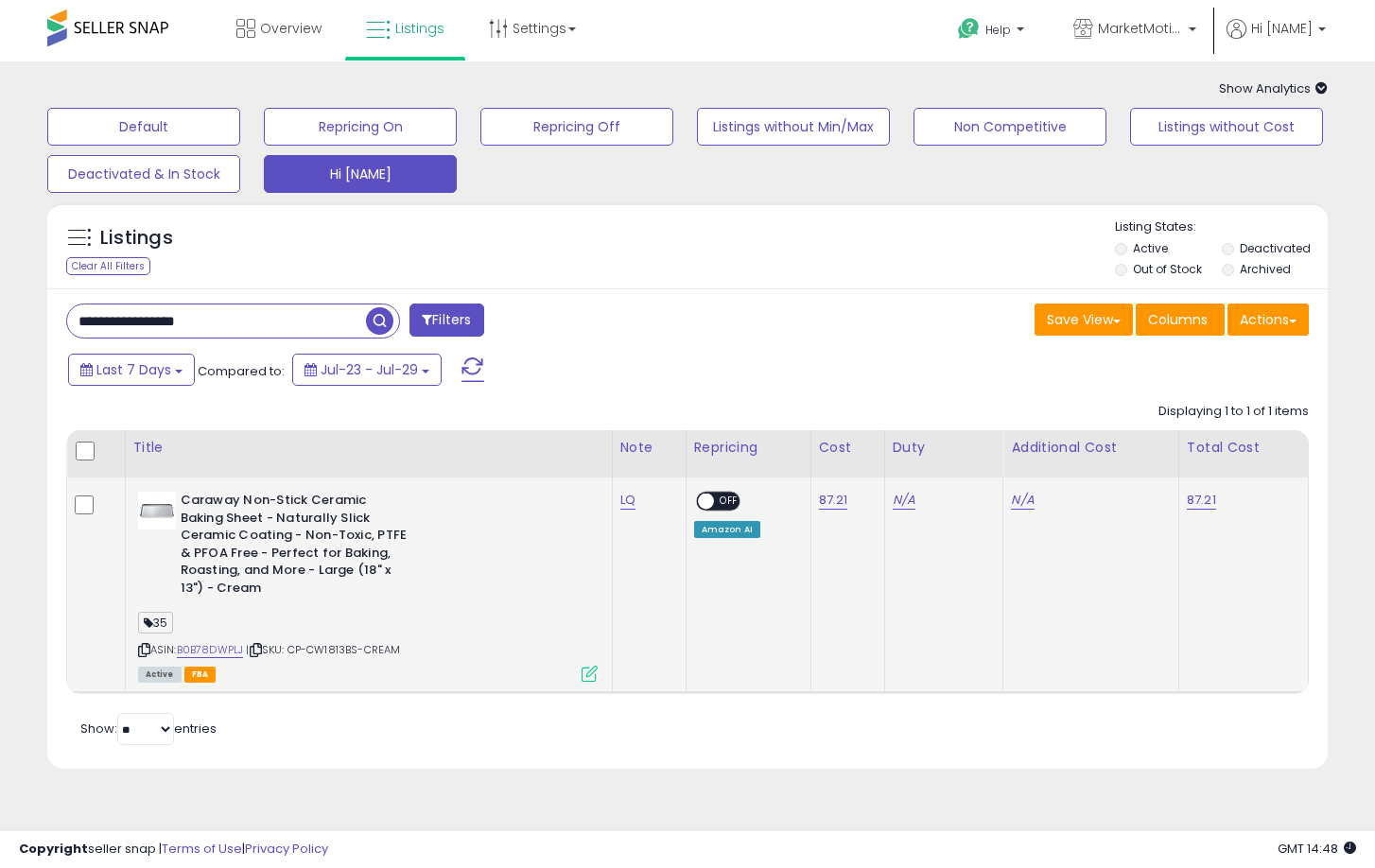 click at bounding box center [589, 673] 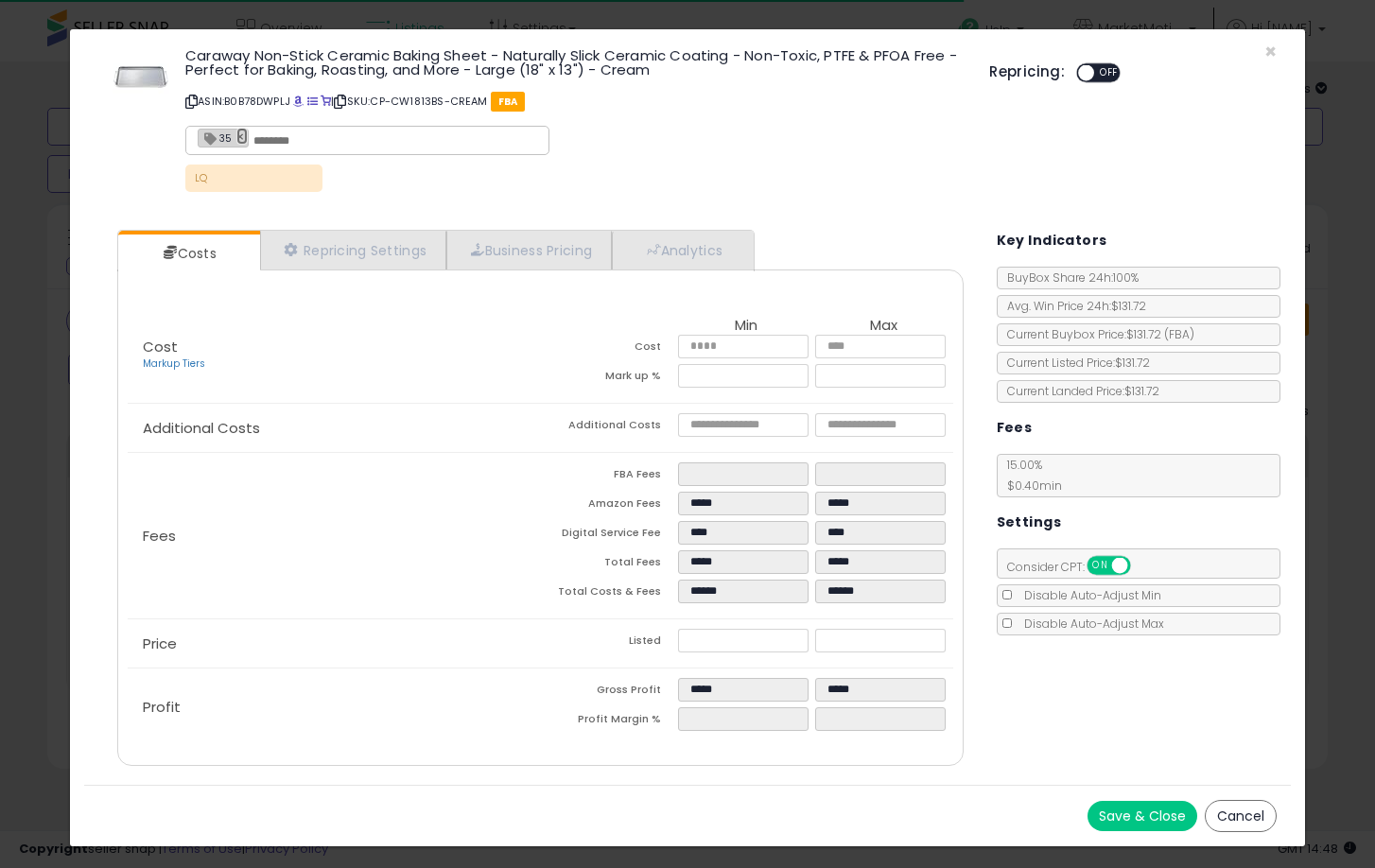 click on "×" at bounding box center [242, 136] 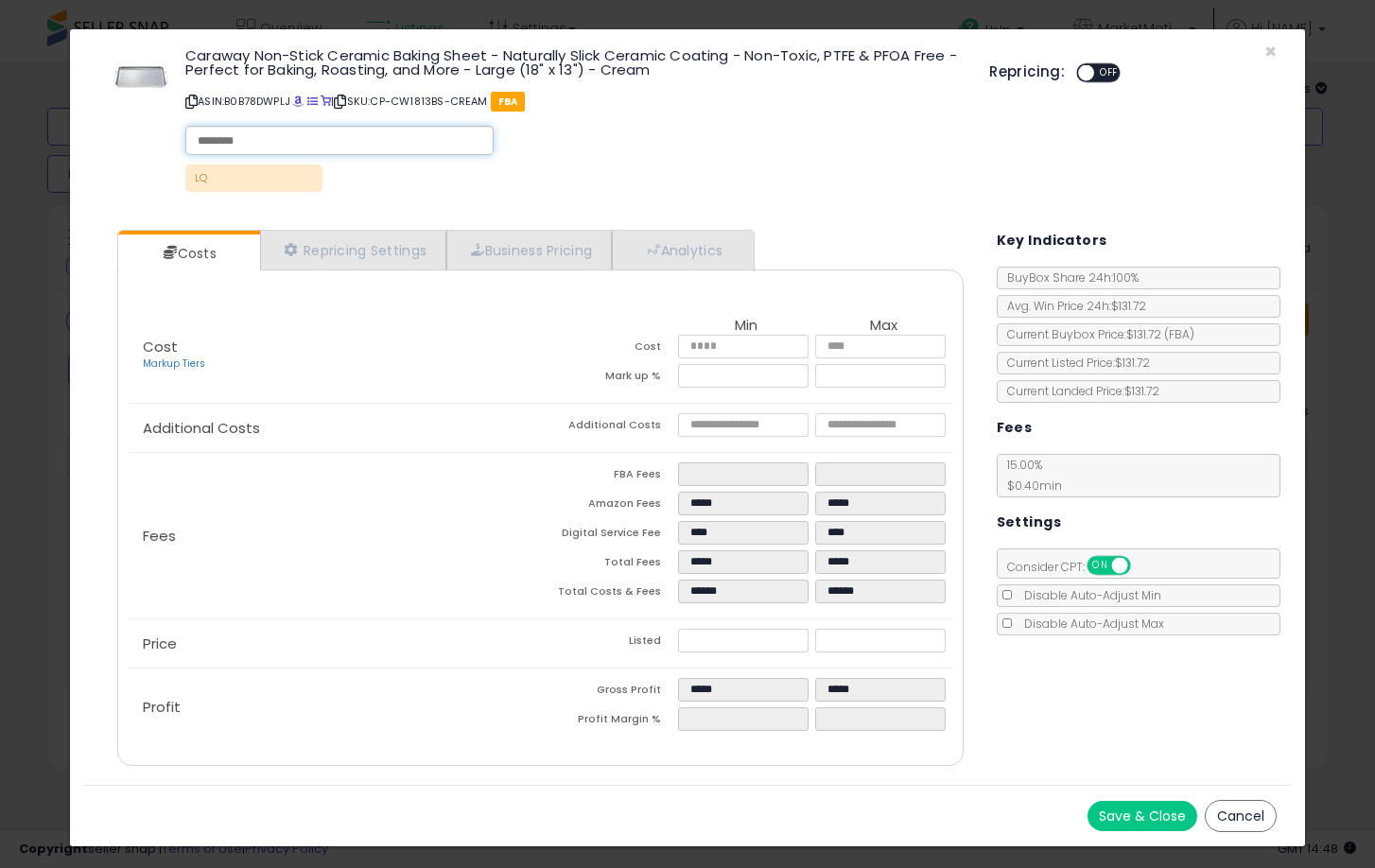 click on "Save & Close" at bounding box center (1142, 816) 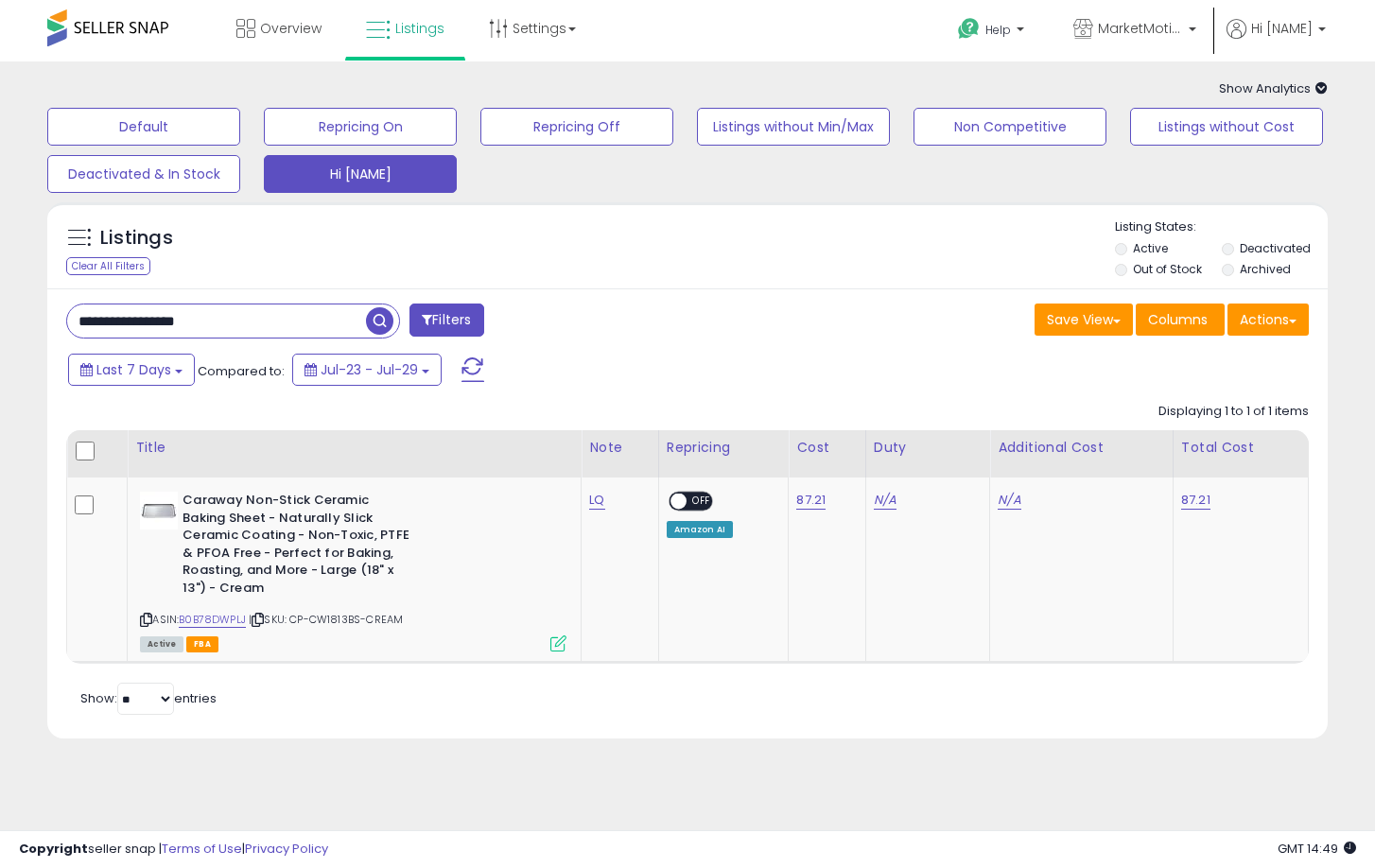 click on "**********" at bounding box center [217, 321] 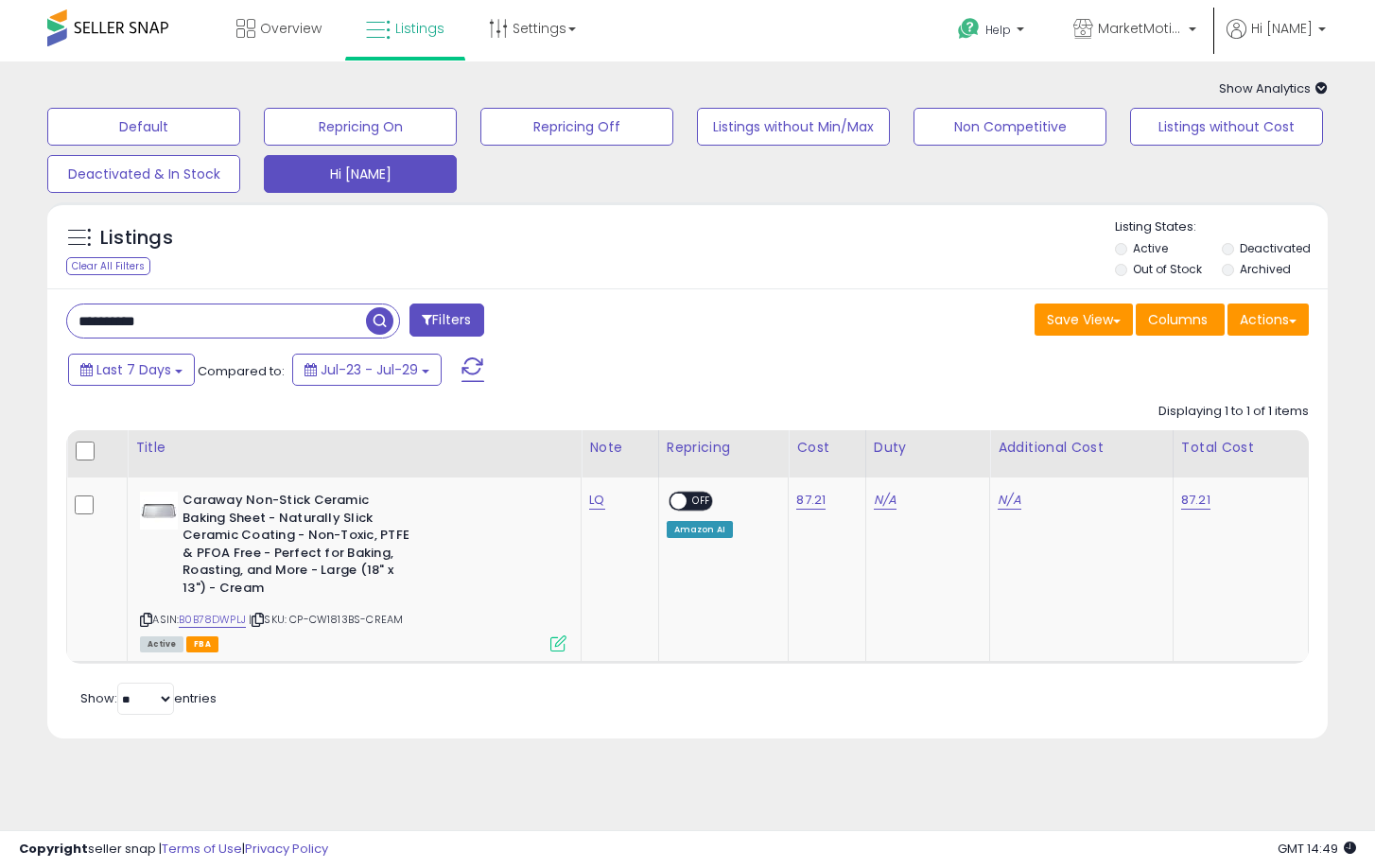 click on "**********" at bounding box center (217, 321) 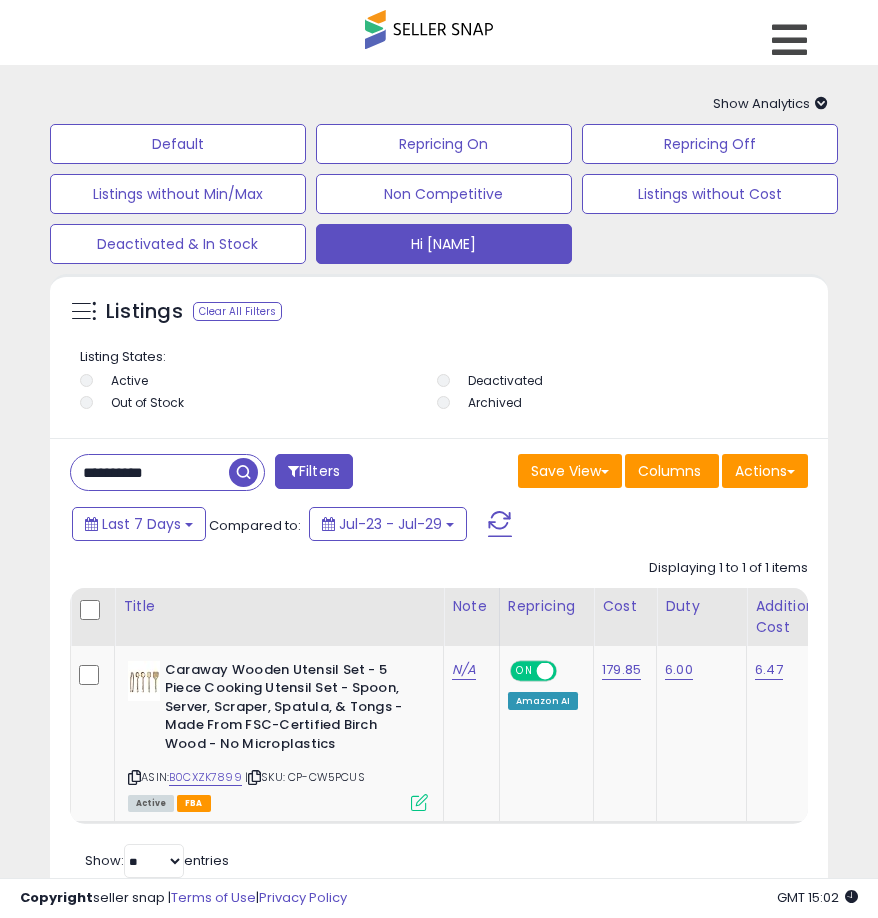 click on "**********" at bounding box center [150, 472] 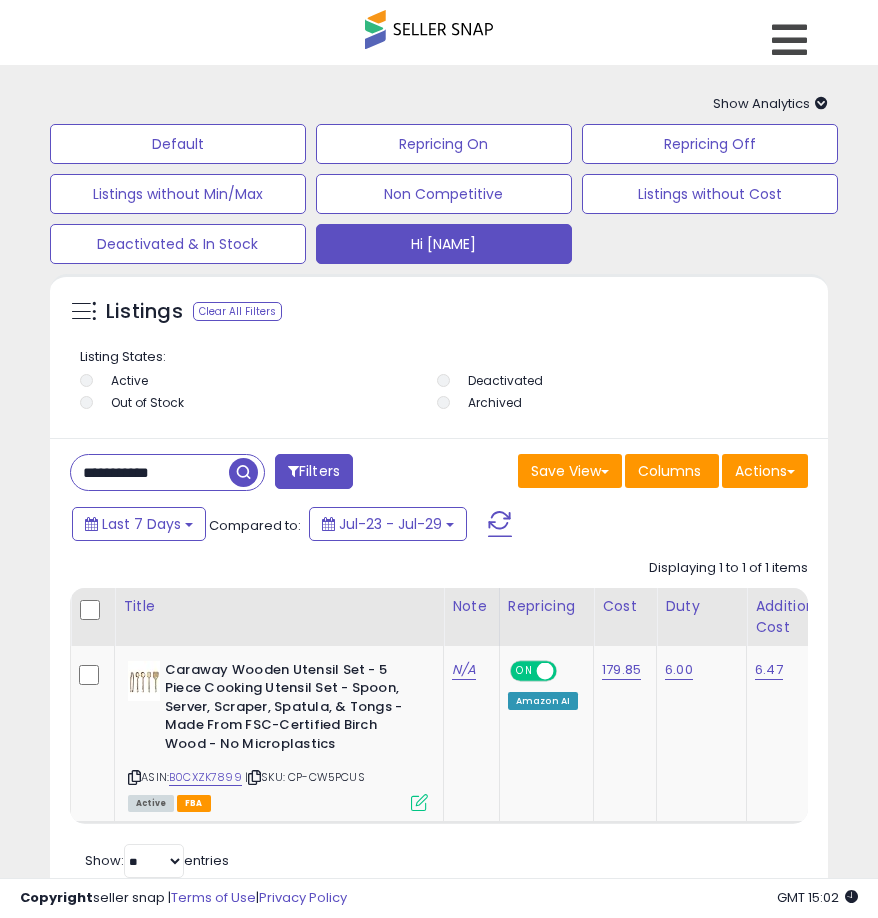 type on "**********" 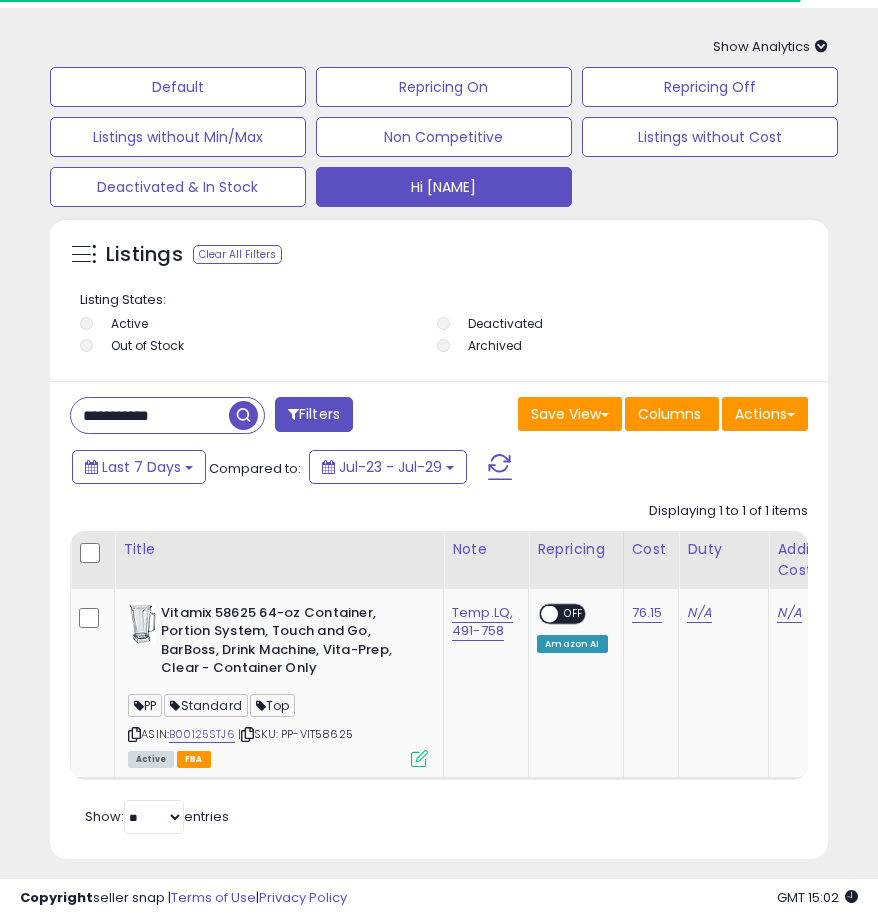 scroll, scrollTop: 88, scrollLeft: 0, axis: vertical 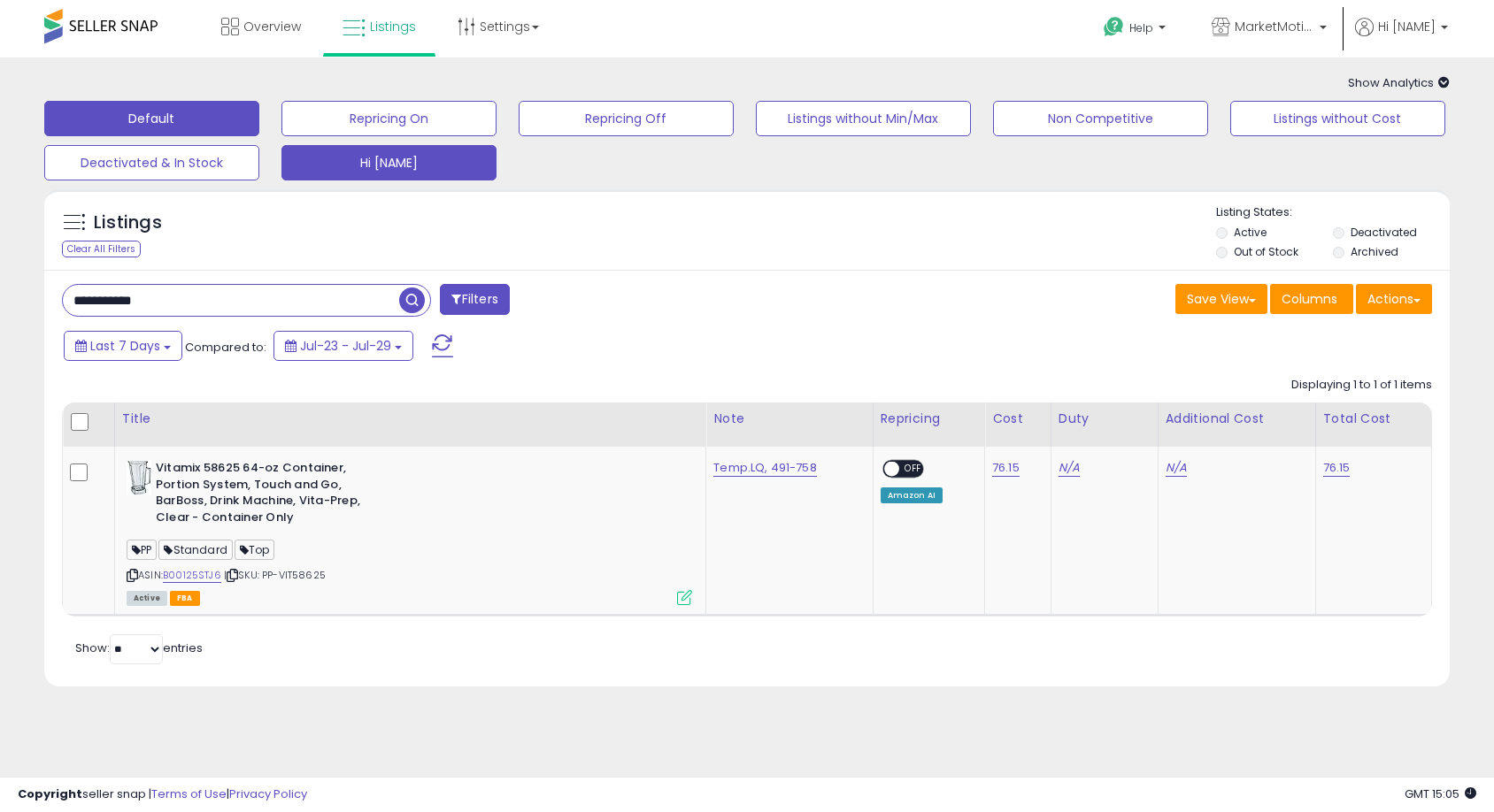 click on "Default" at bounding box center [151, 119] 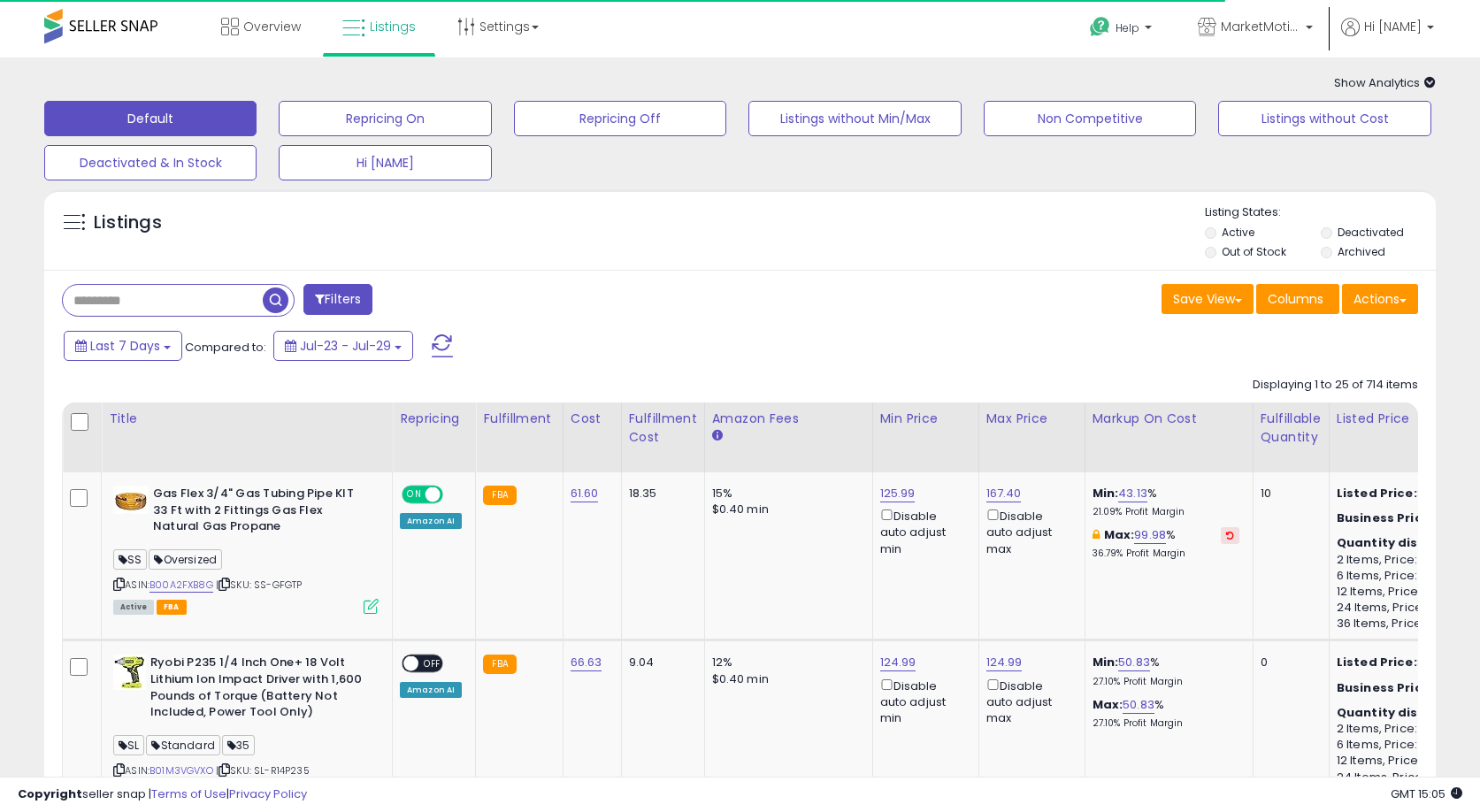 click at bounding box center [163, 300] 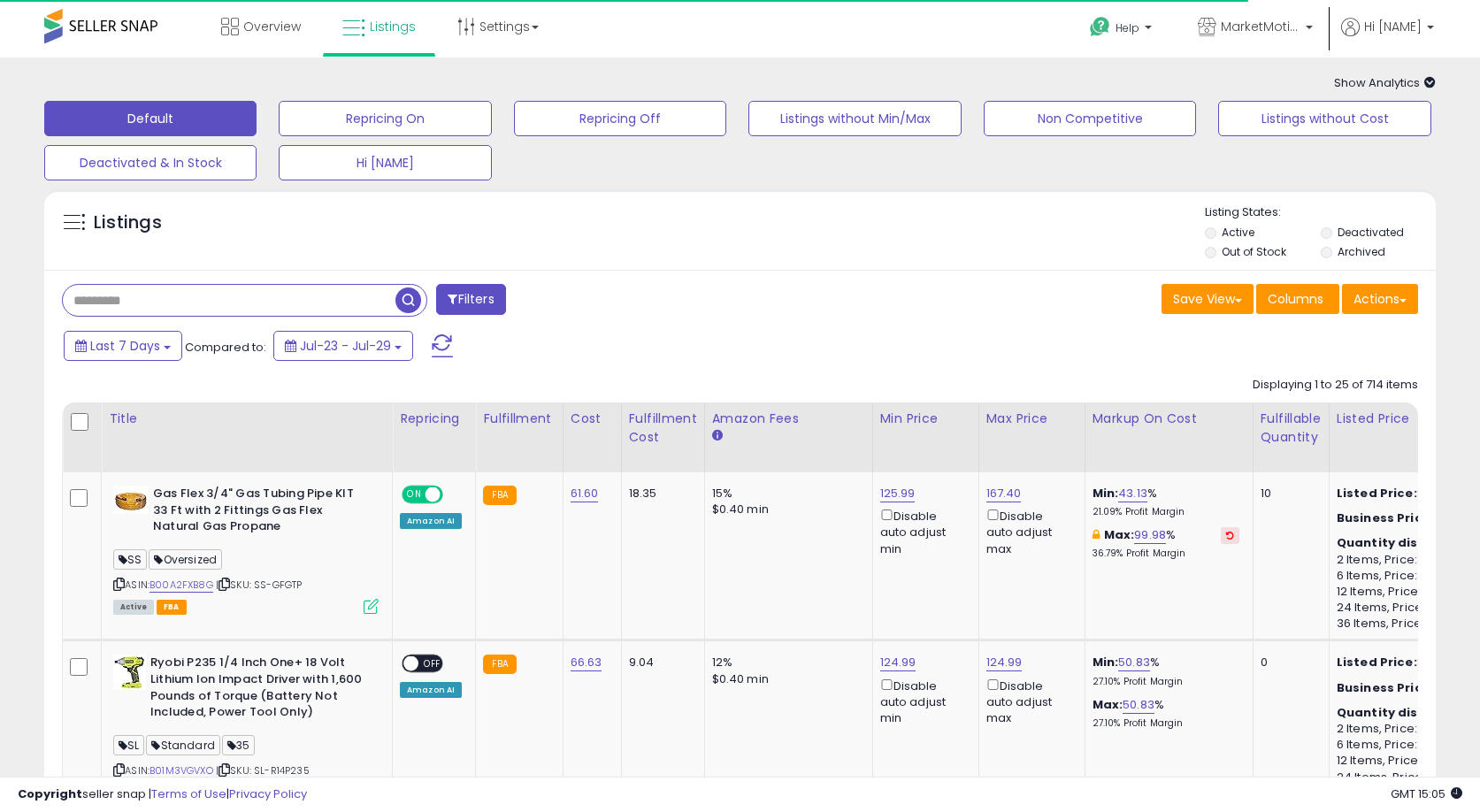 paste on "**********" 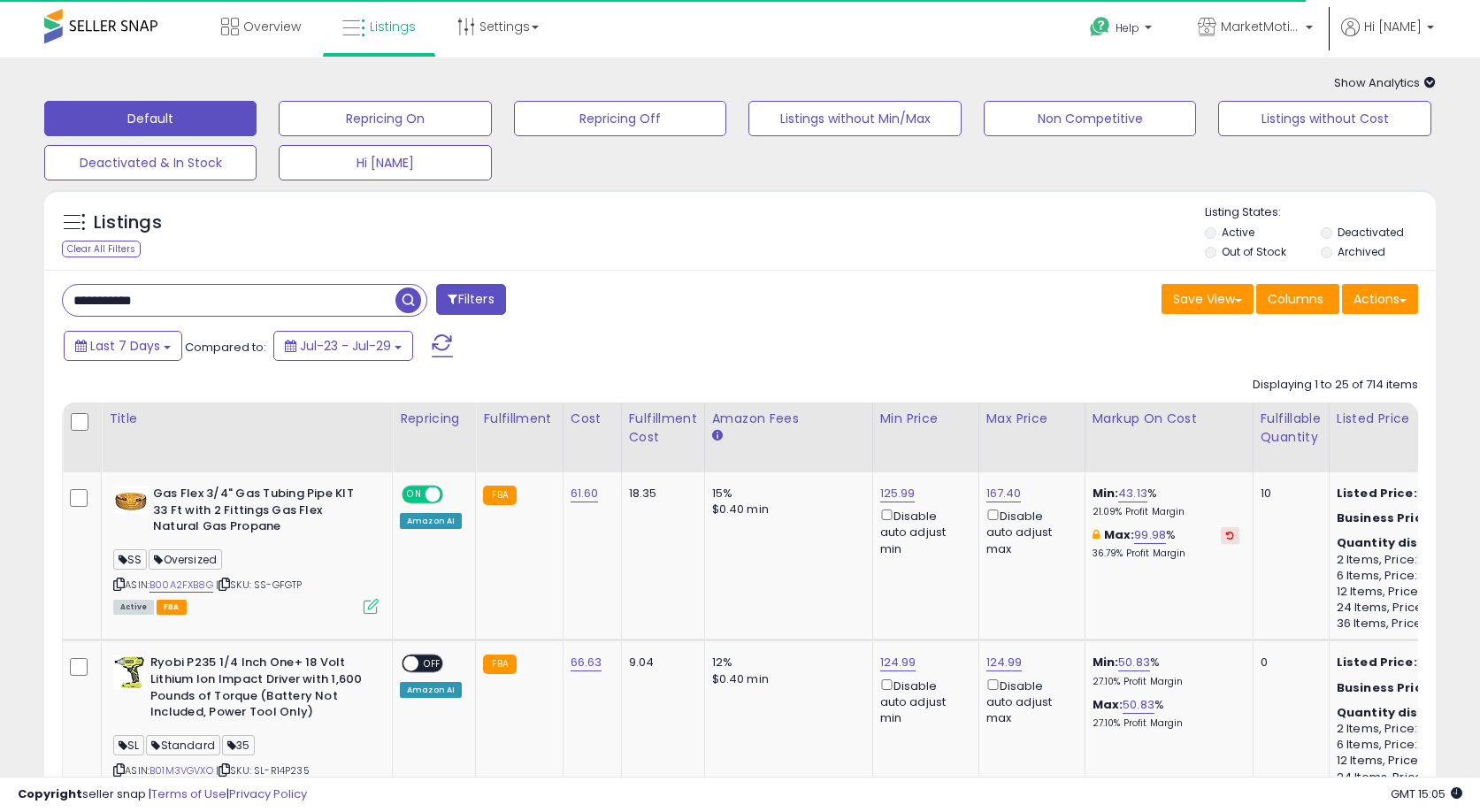 click at bounding box center (408, 300) 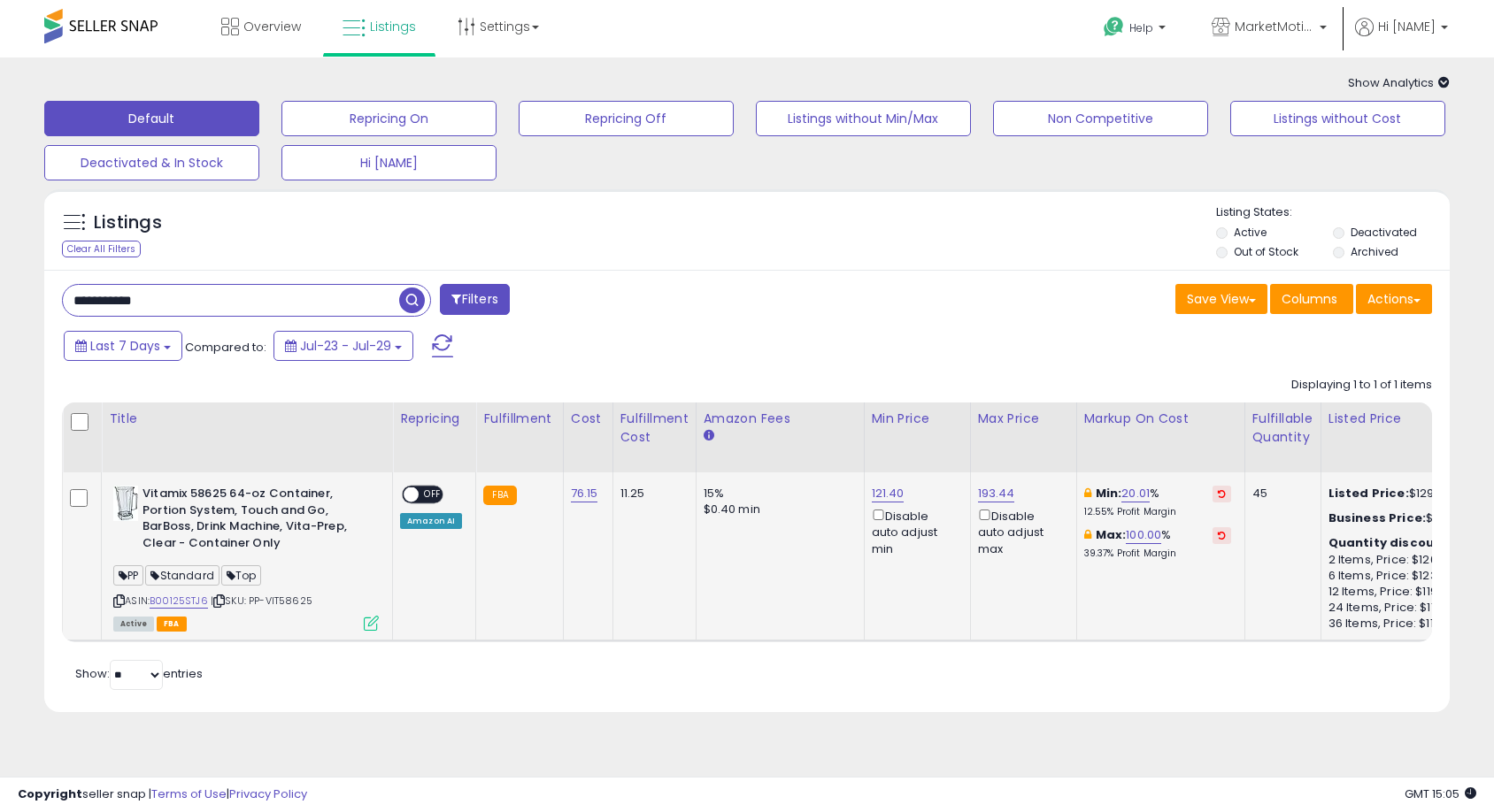 drag, startPoint x: 1213, startPoint y: 493, endPoint x: 1221, endPoint y: 529, distance: 36.878178 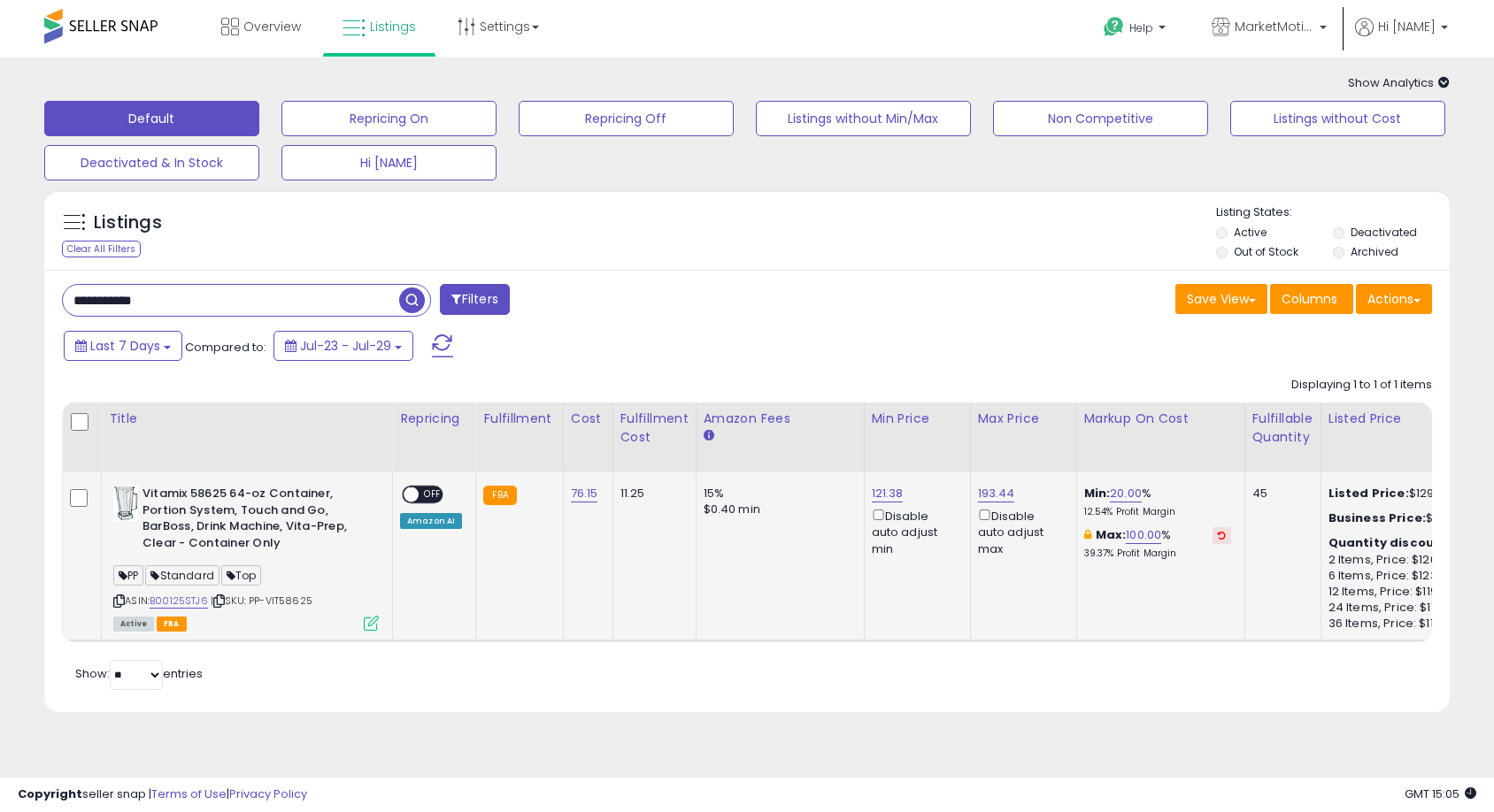click at bounding box center (1221, 535) 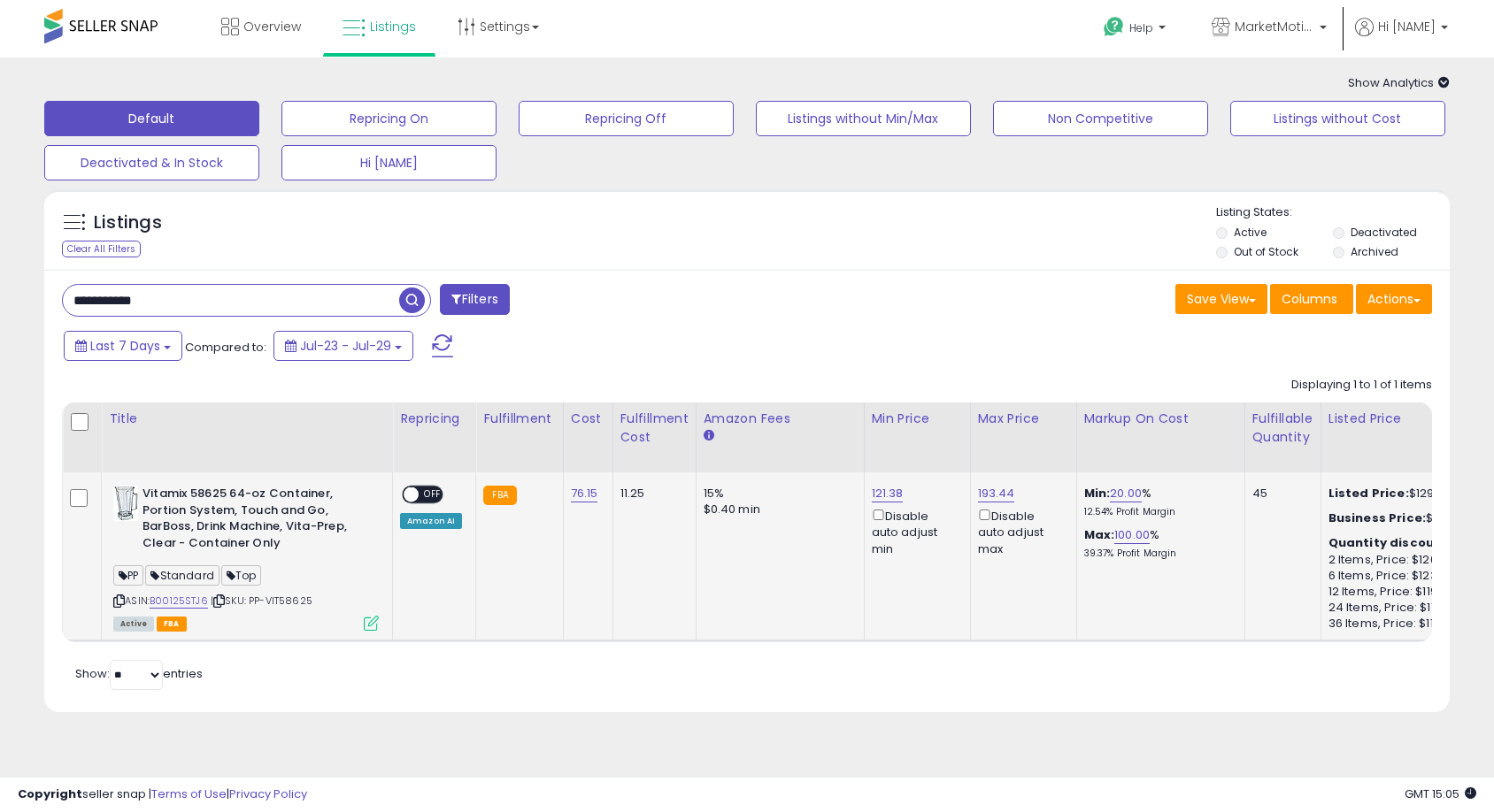 click on "OFF" at bounding box center (433, 494) 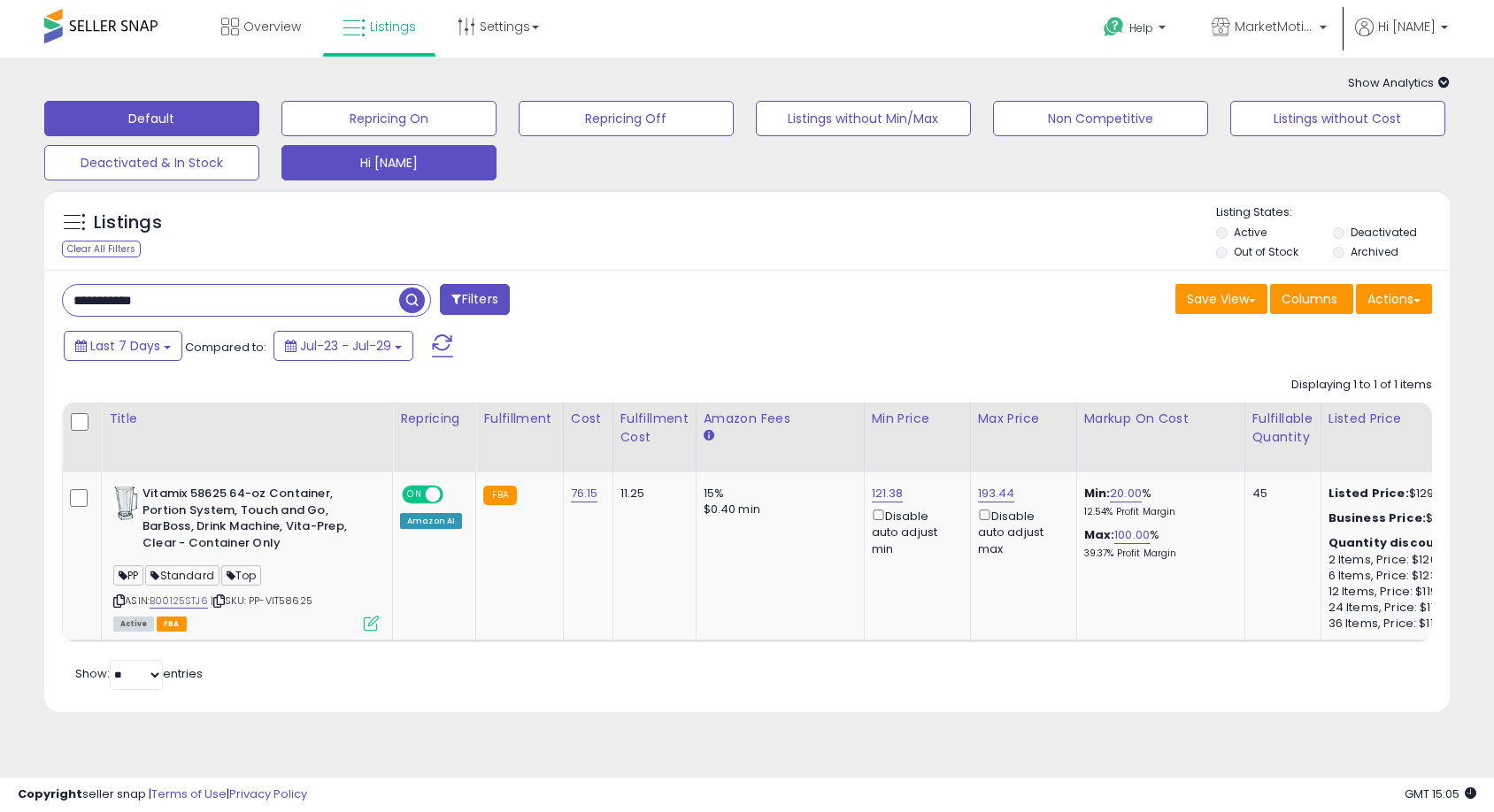 click on "Hi [NAME]" at bounding box center [389, 119] 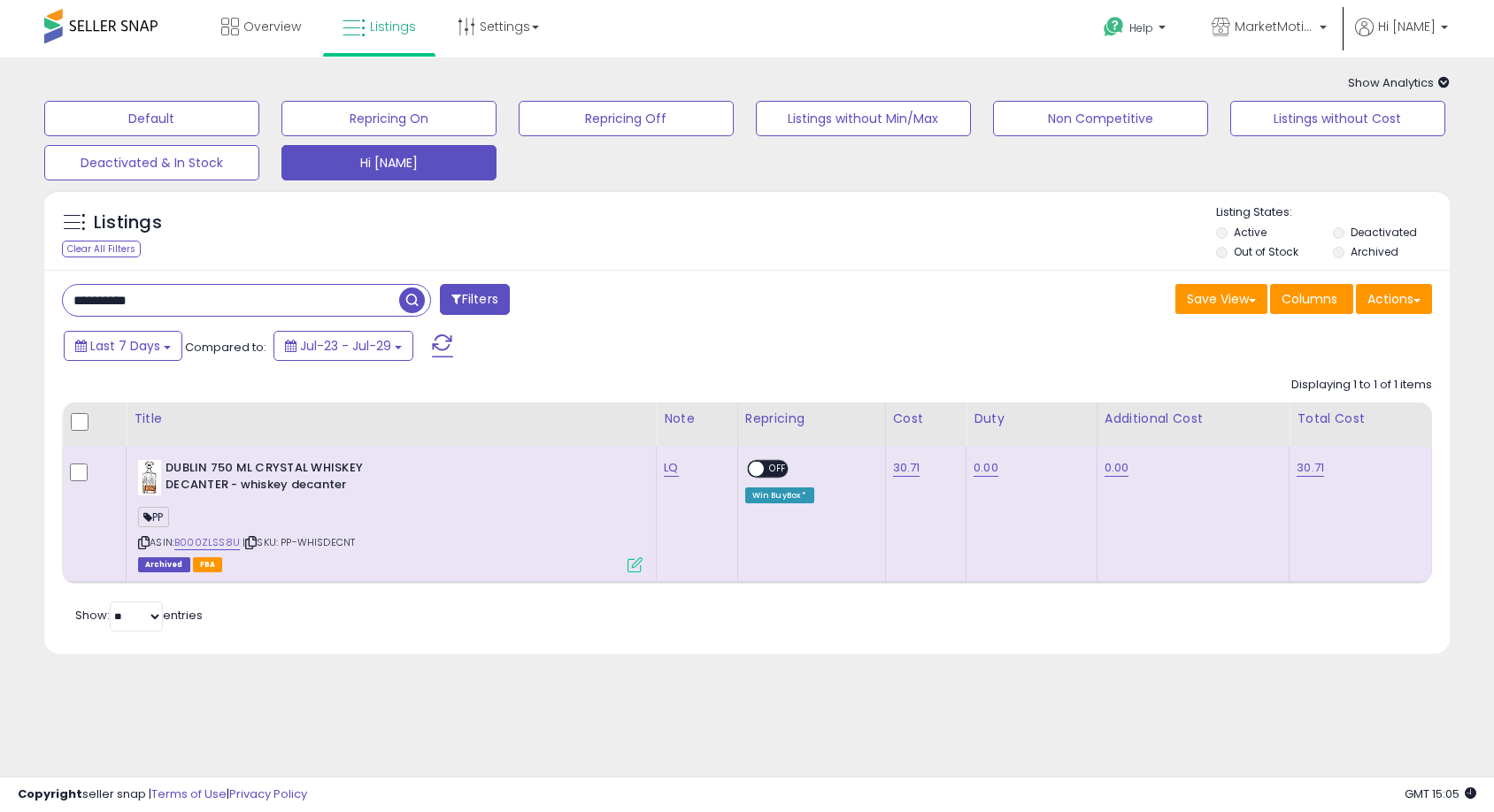 click on "**********" at bounding box center (231, 300) 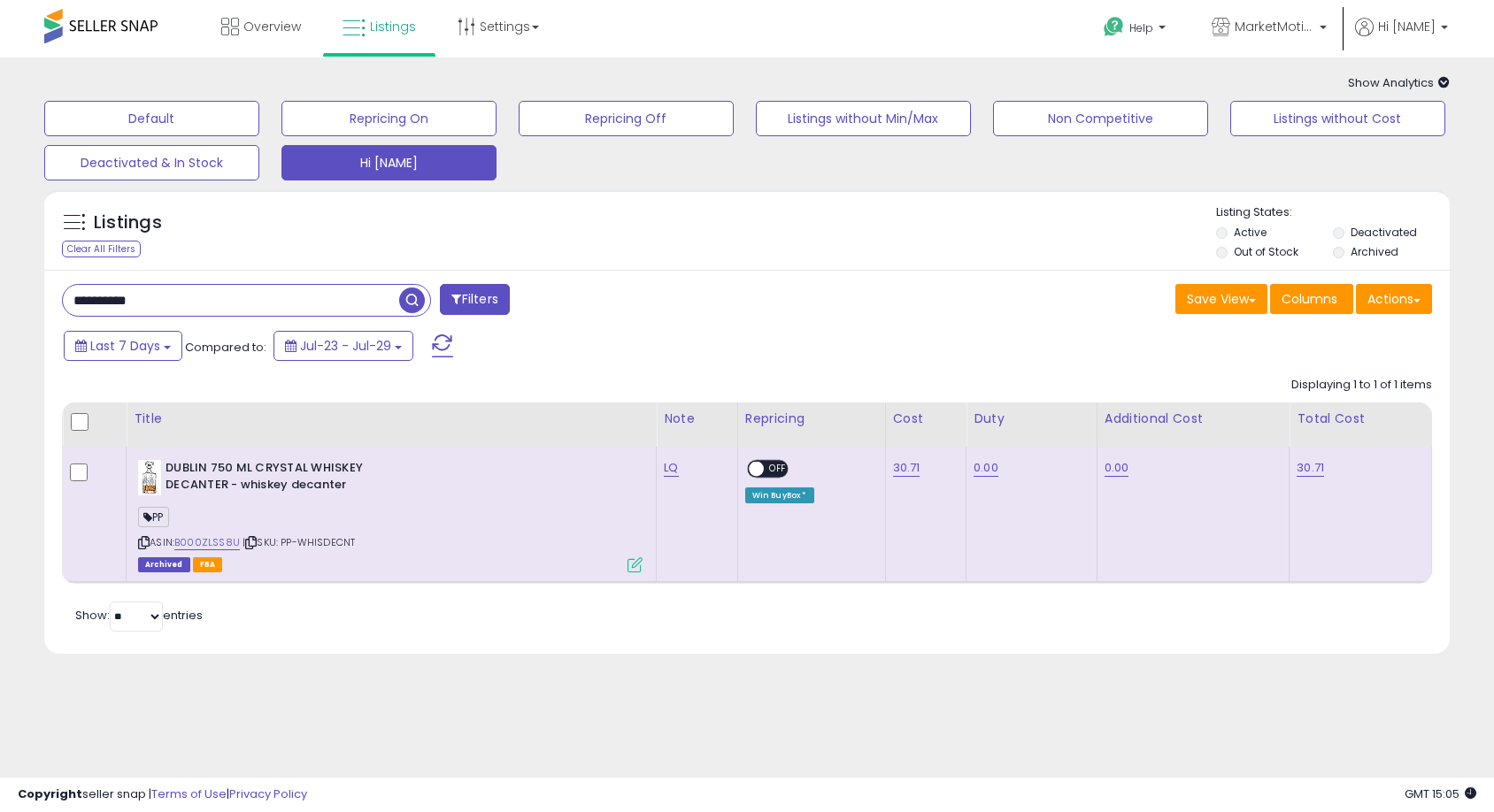 click on "**********" at bounding box center [231, 300] 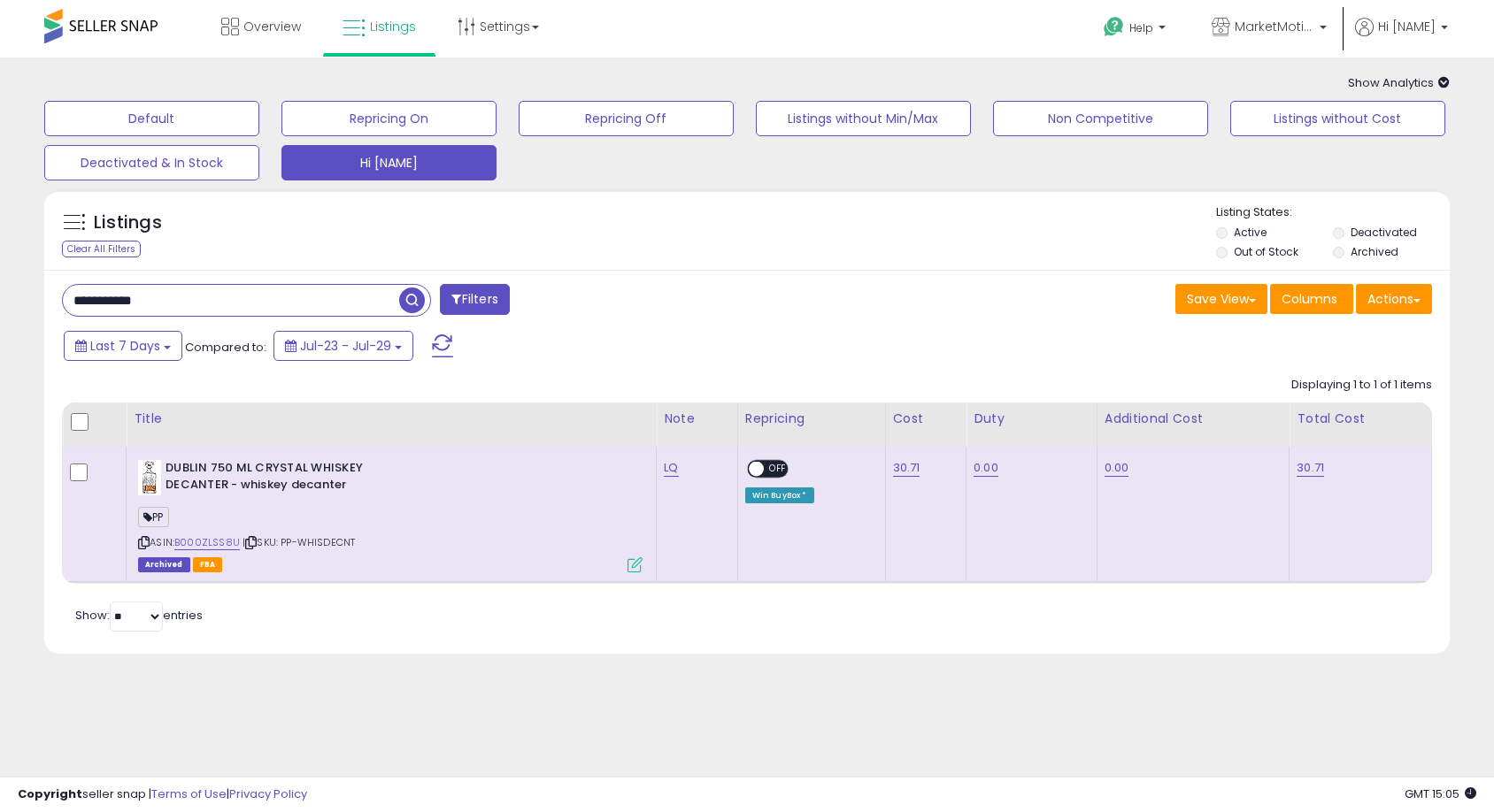 click at bounding box center (412, 300) 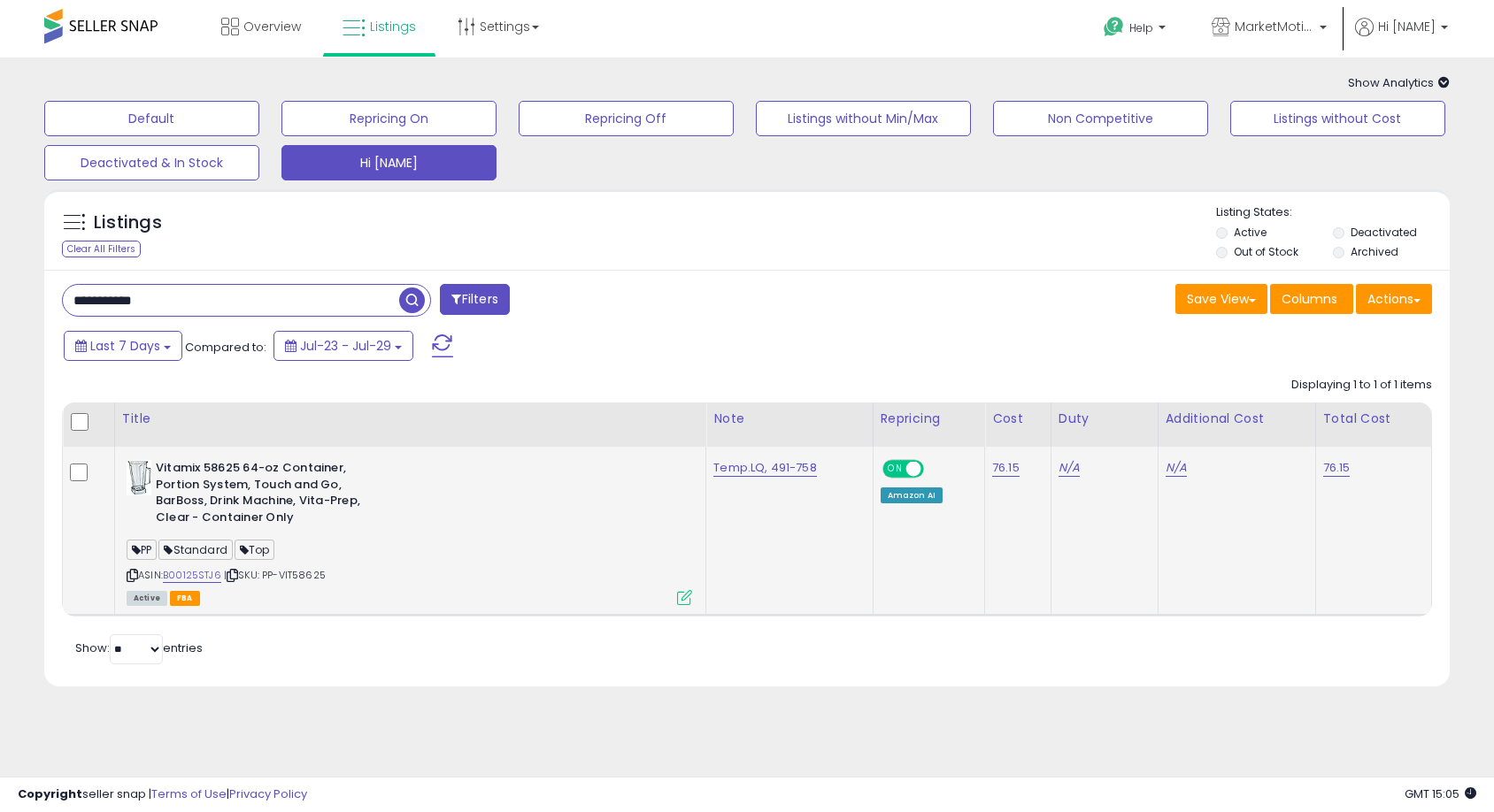 click on "ON" at bounding box center [895, 469] 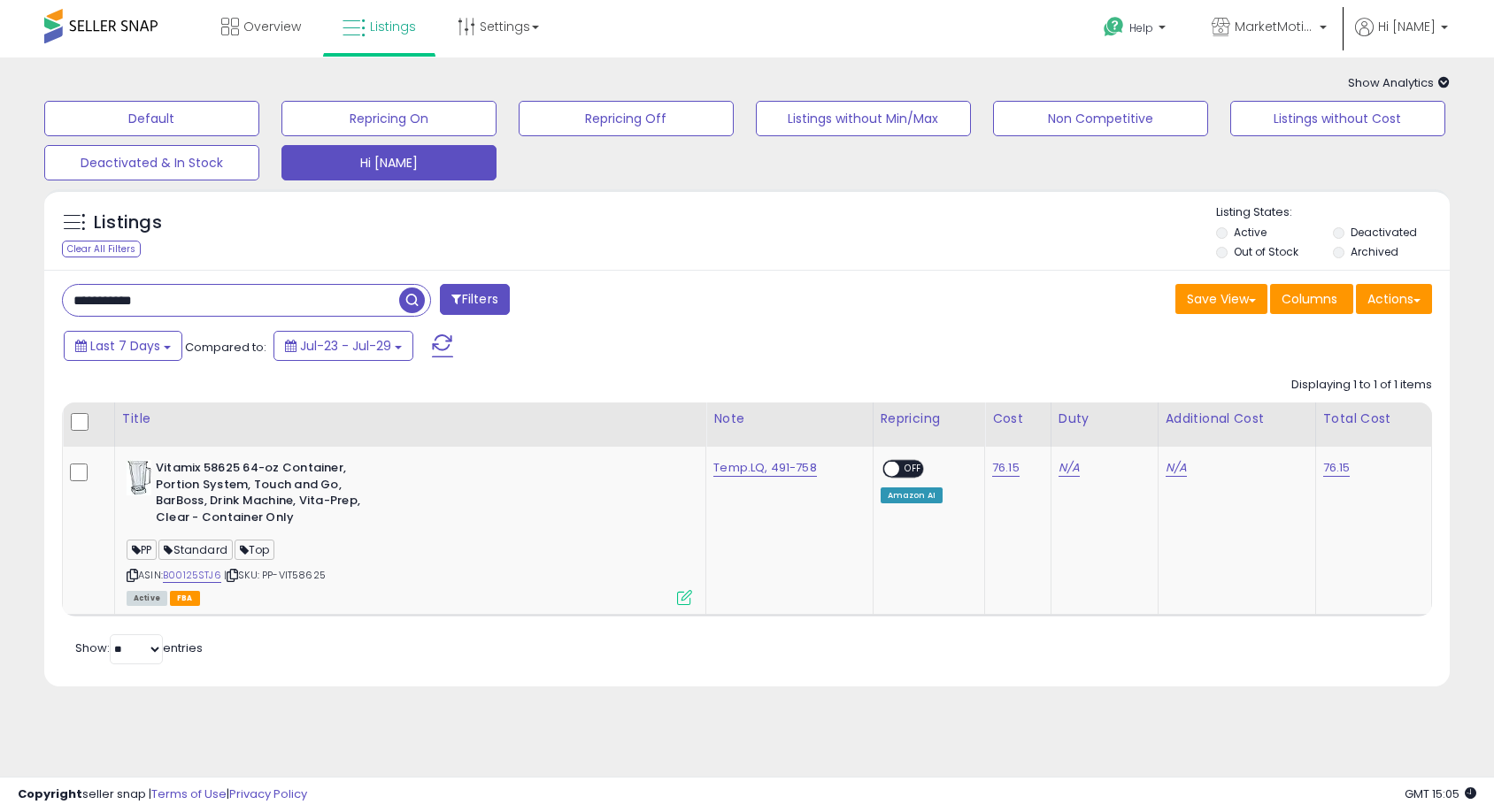 click on "Last 7 Days
Compared to:
Jul-23 - Jul-29" at bounding box center (573, 348) 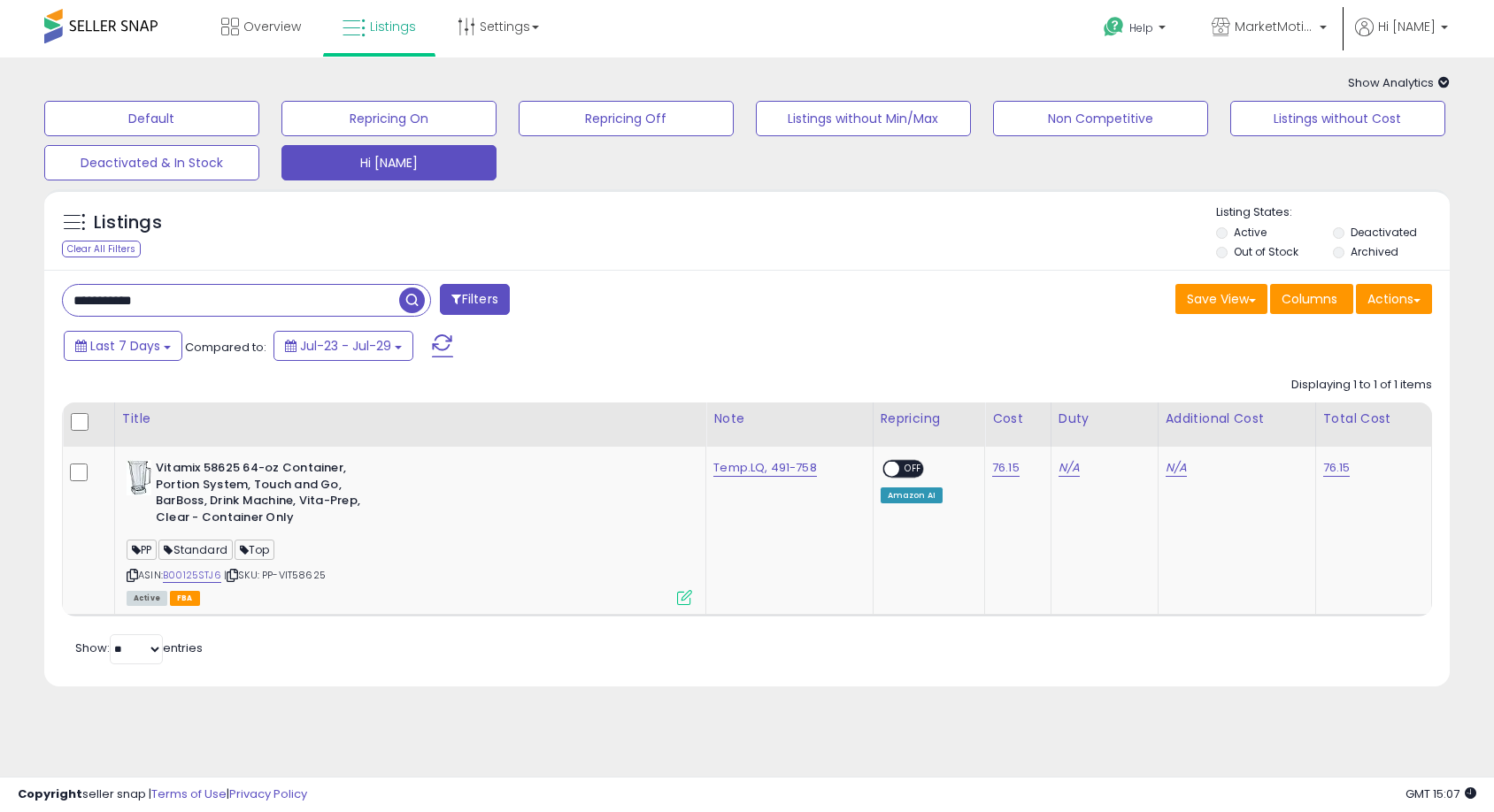 click on "**********" at bounding box center [231, 300] 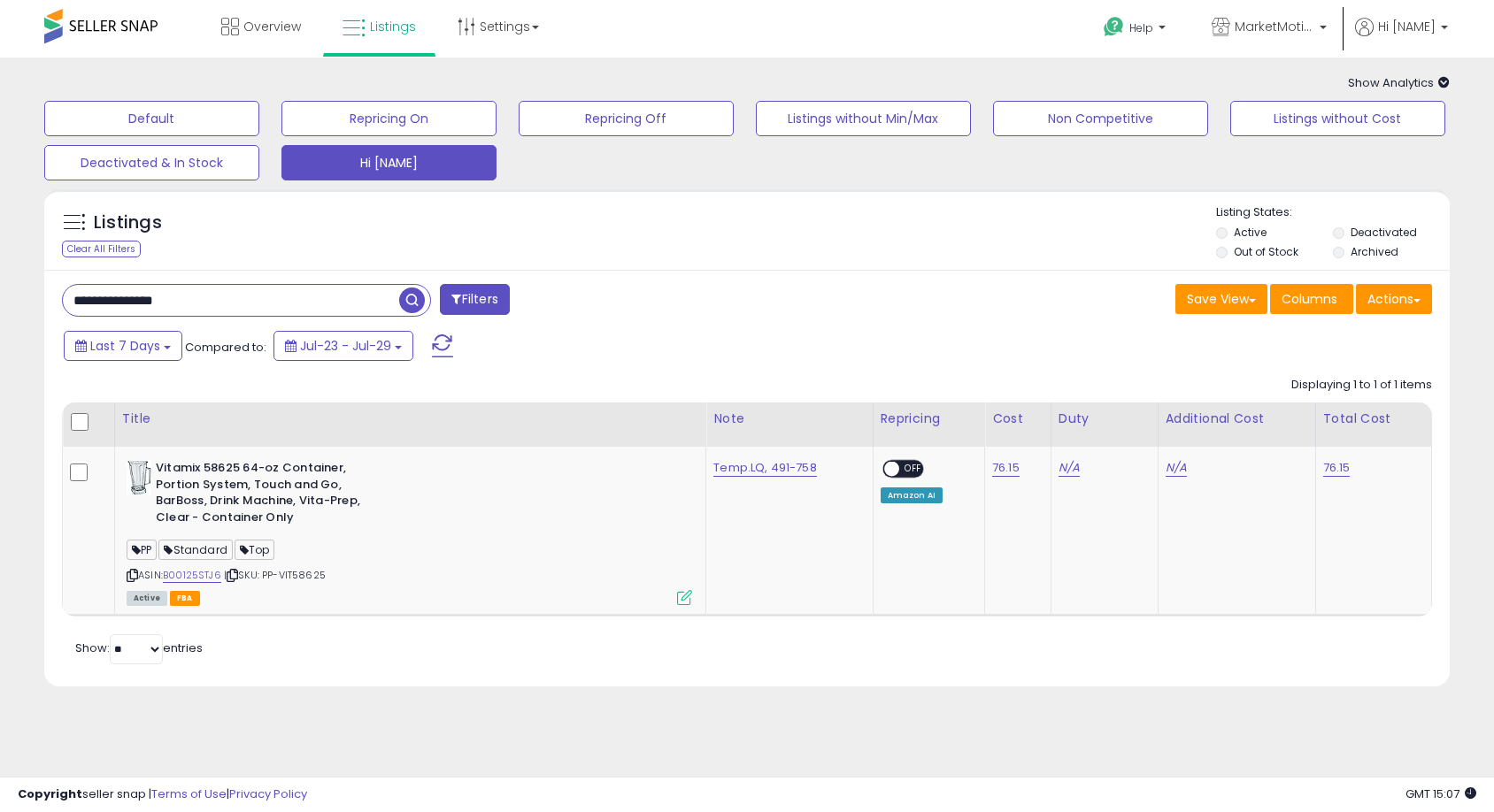 type on "**********" 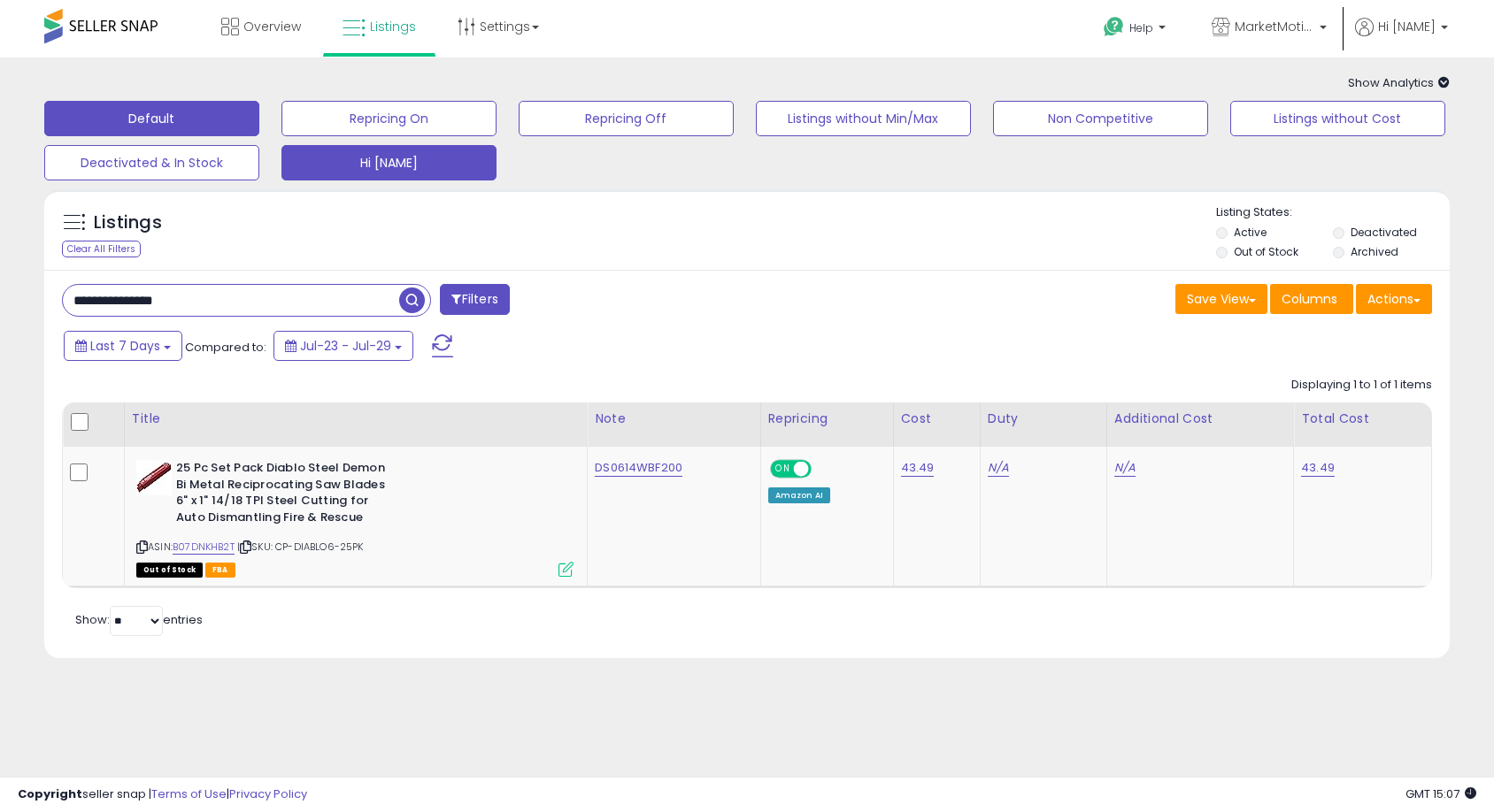 click on "Default" at bounding box center [151, 119] 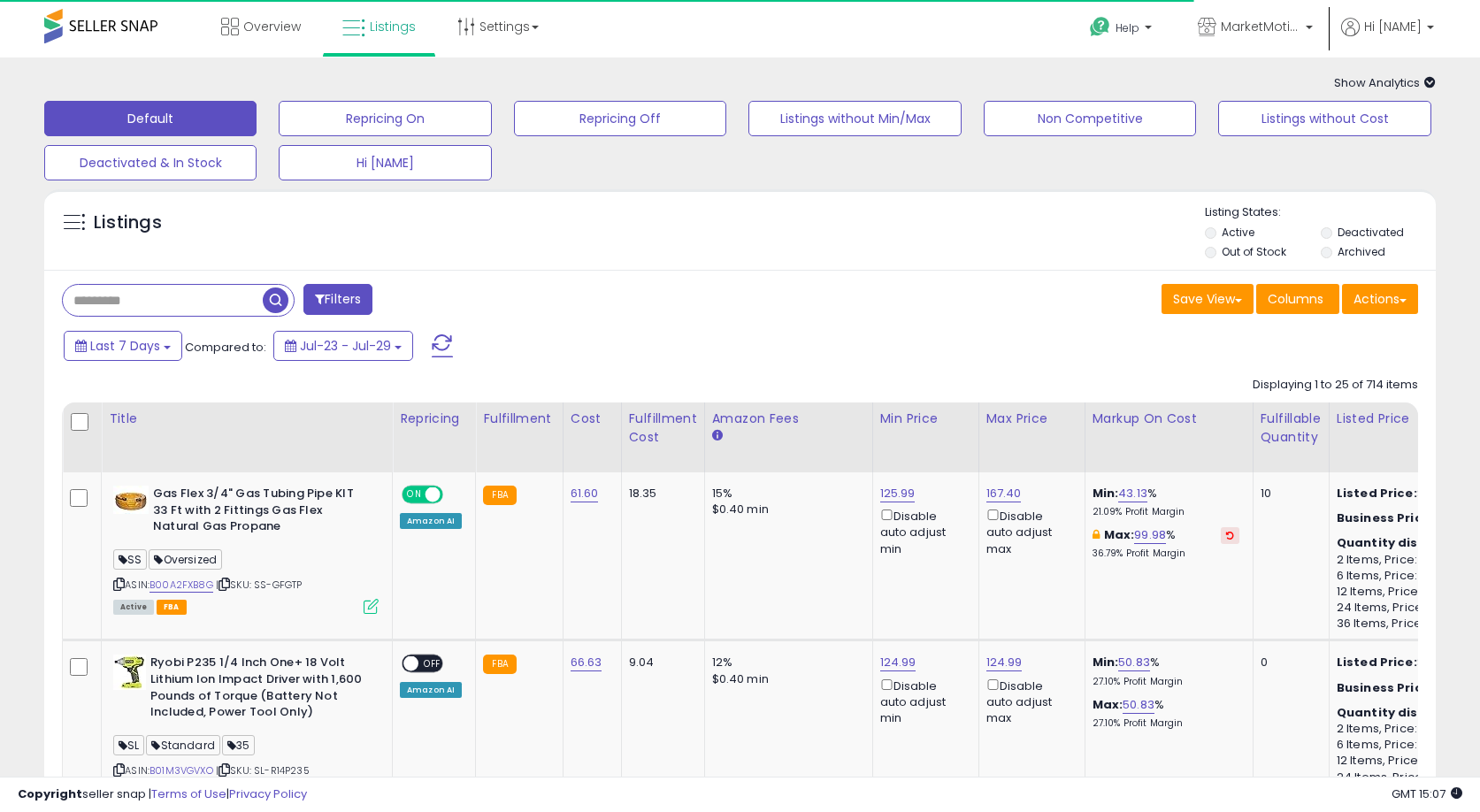 click at bounding box center (163, 300) 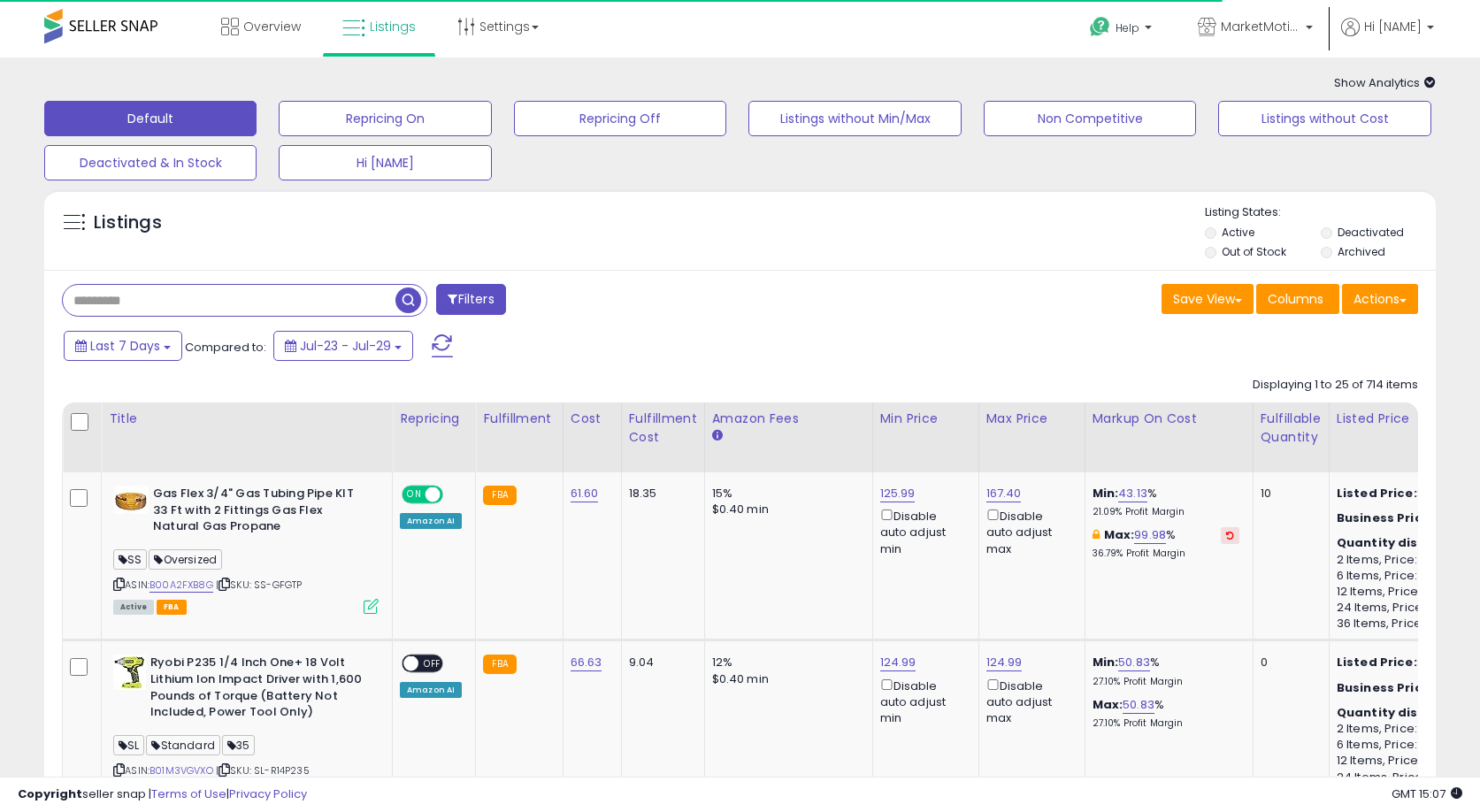 paste on "**********" 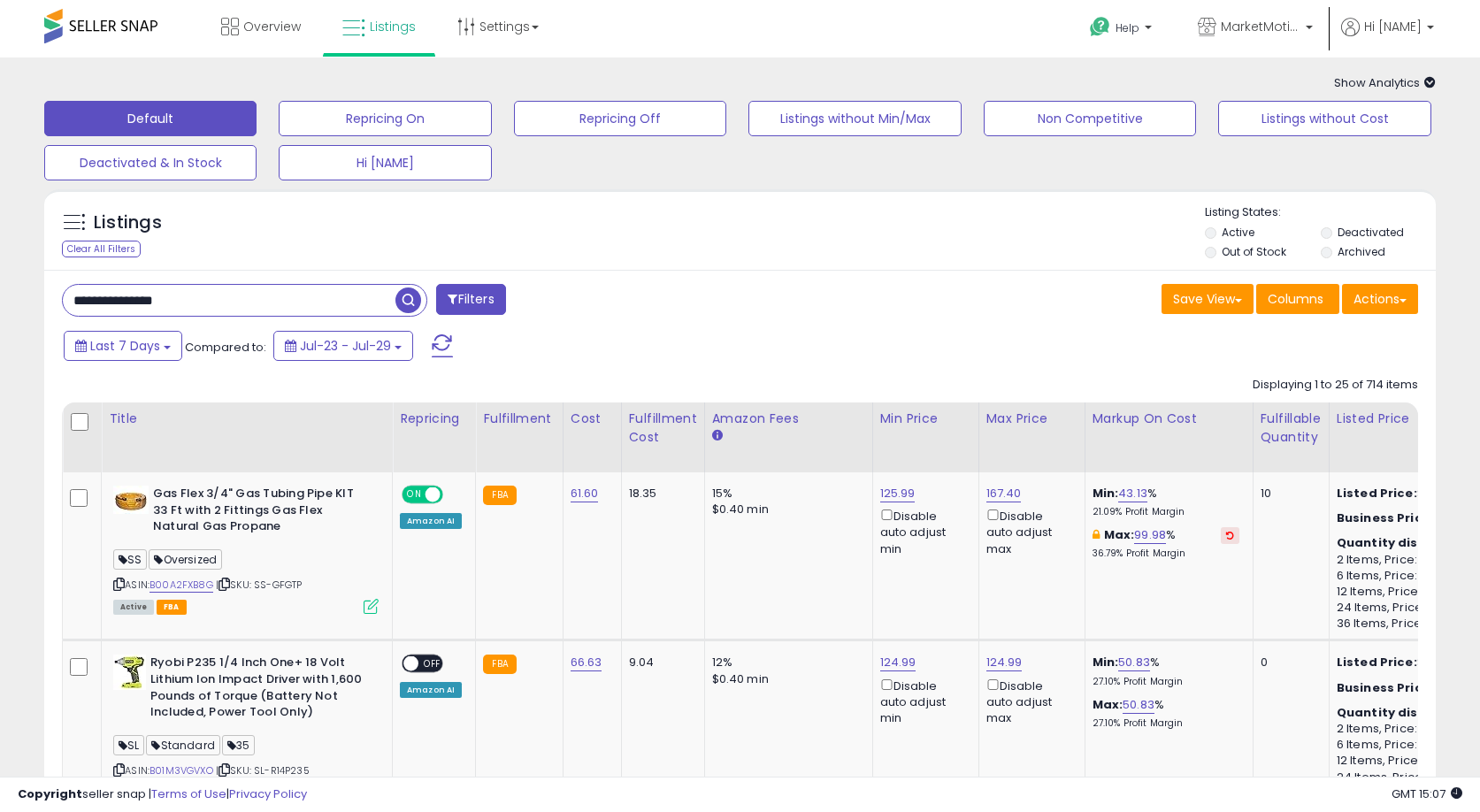 type on "**********" 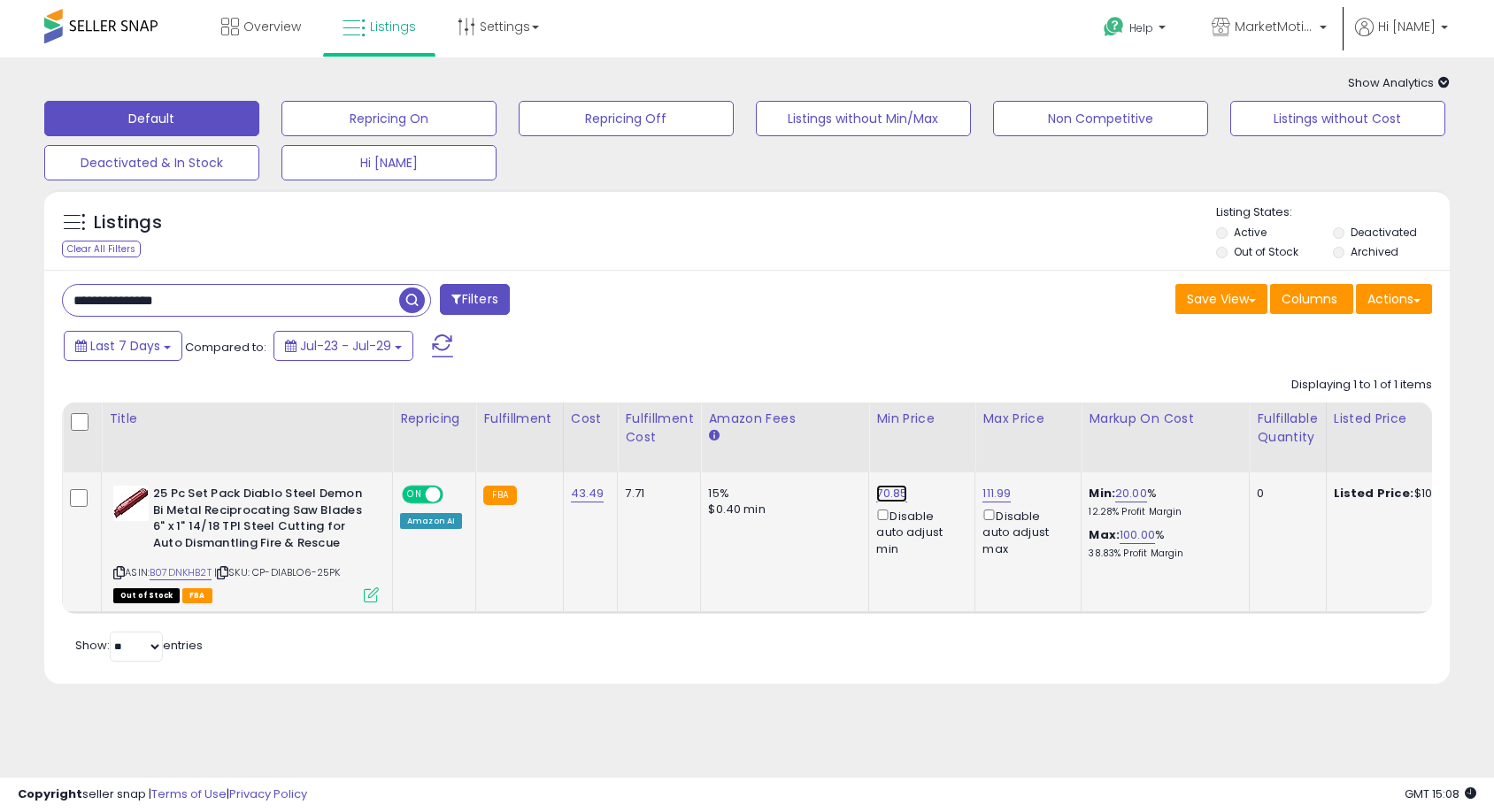 click on "70.85" at bounding box center [891, 494] 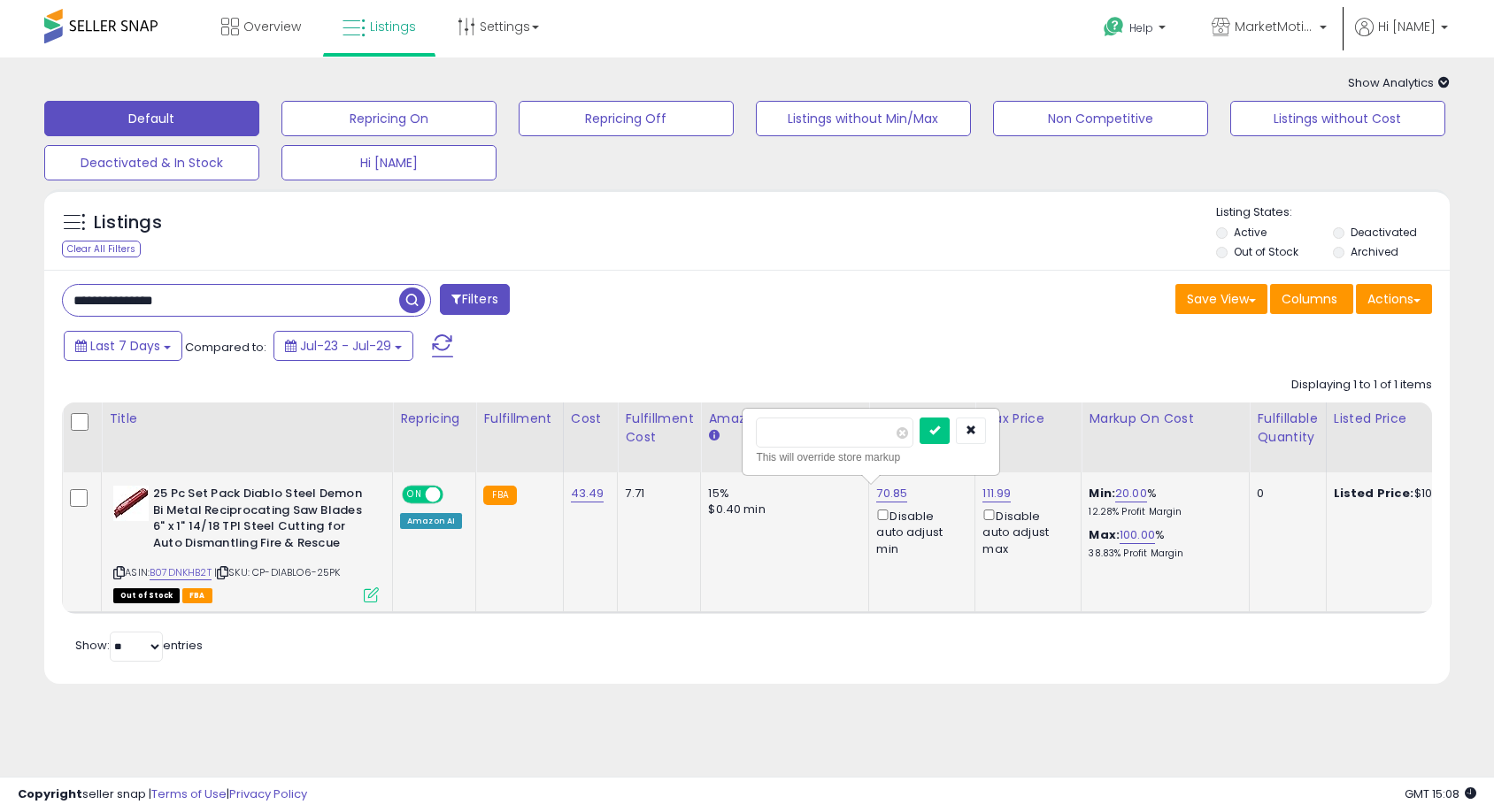 type on "*" 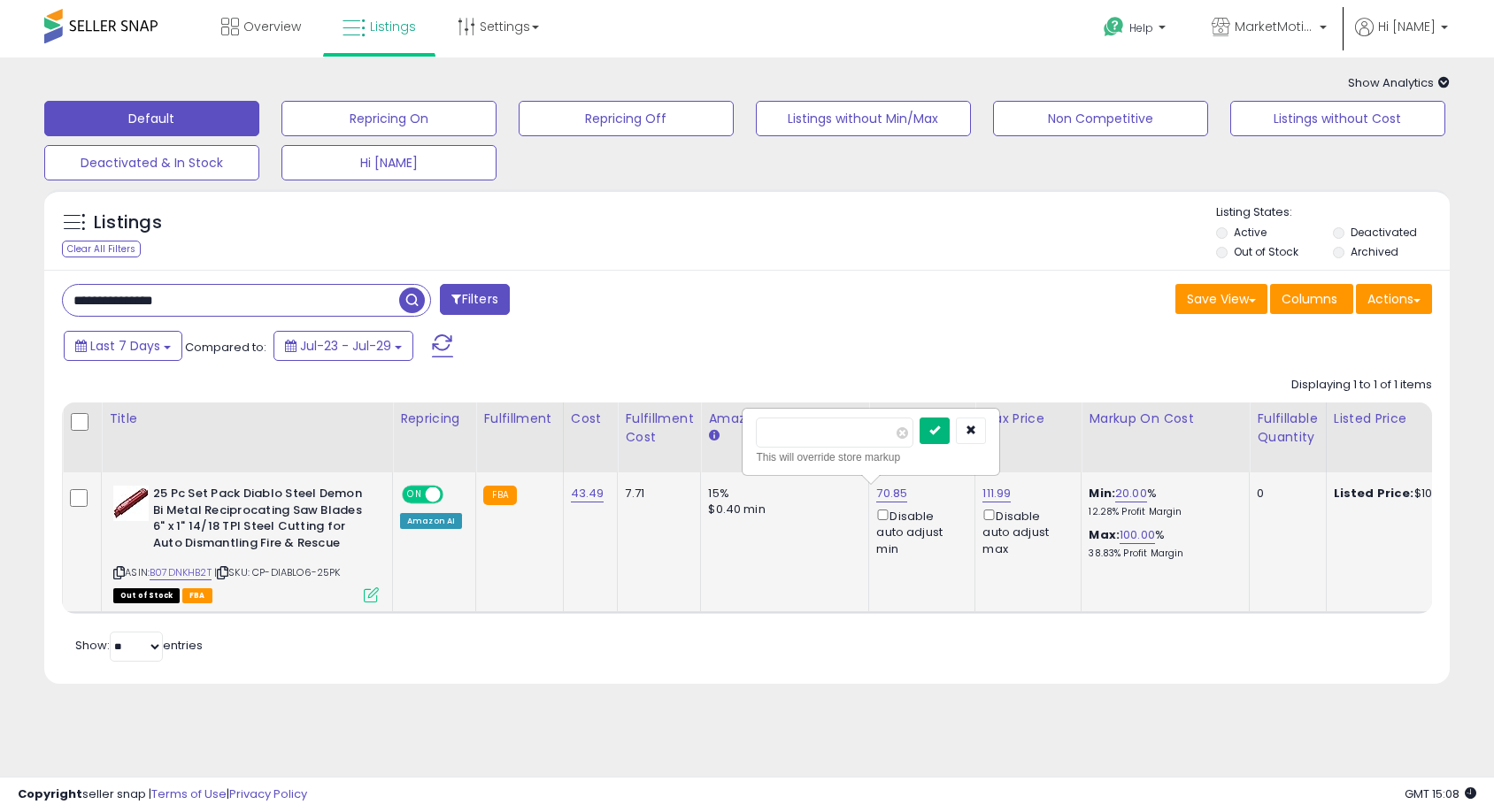 type on "*****" 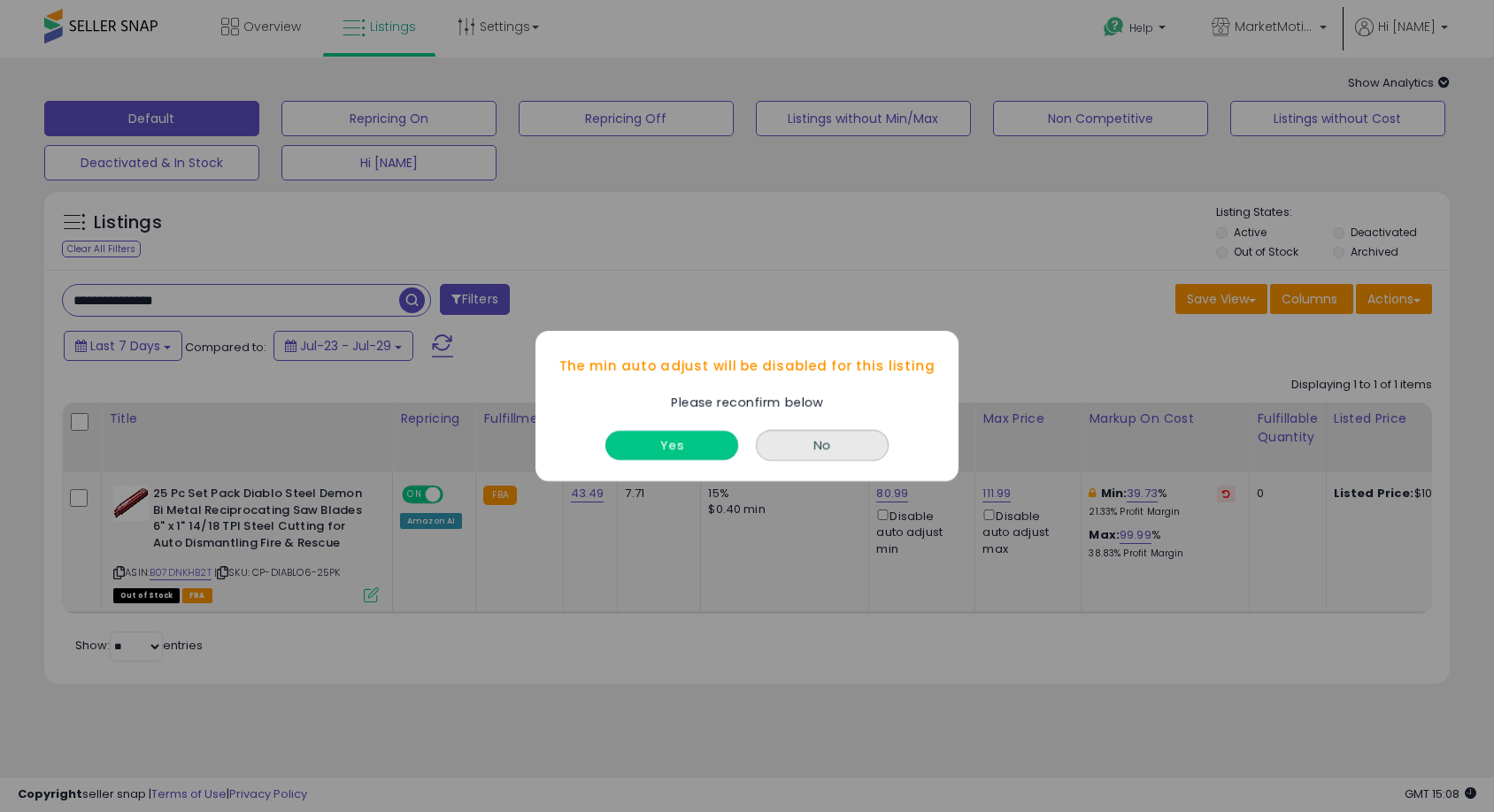 click on "Yes" at bounding box center (672, 445) 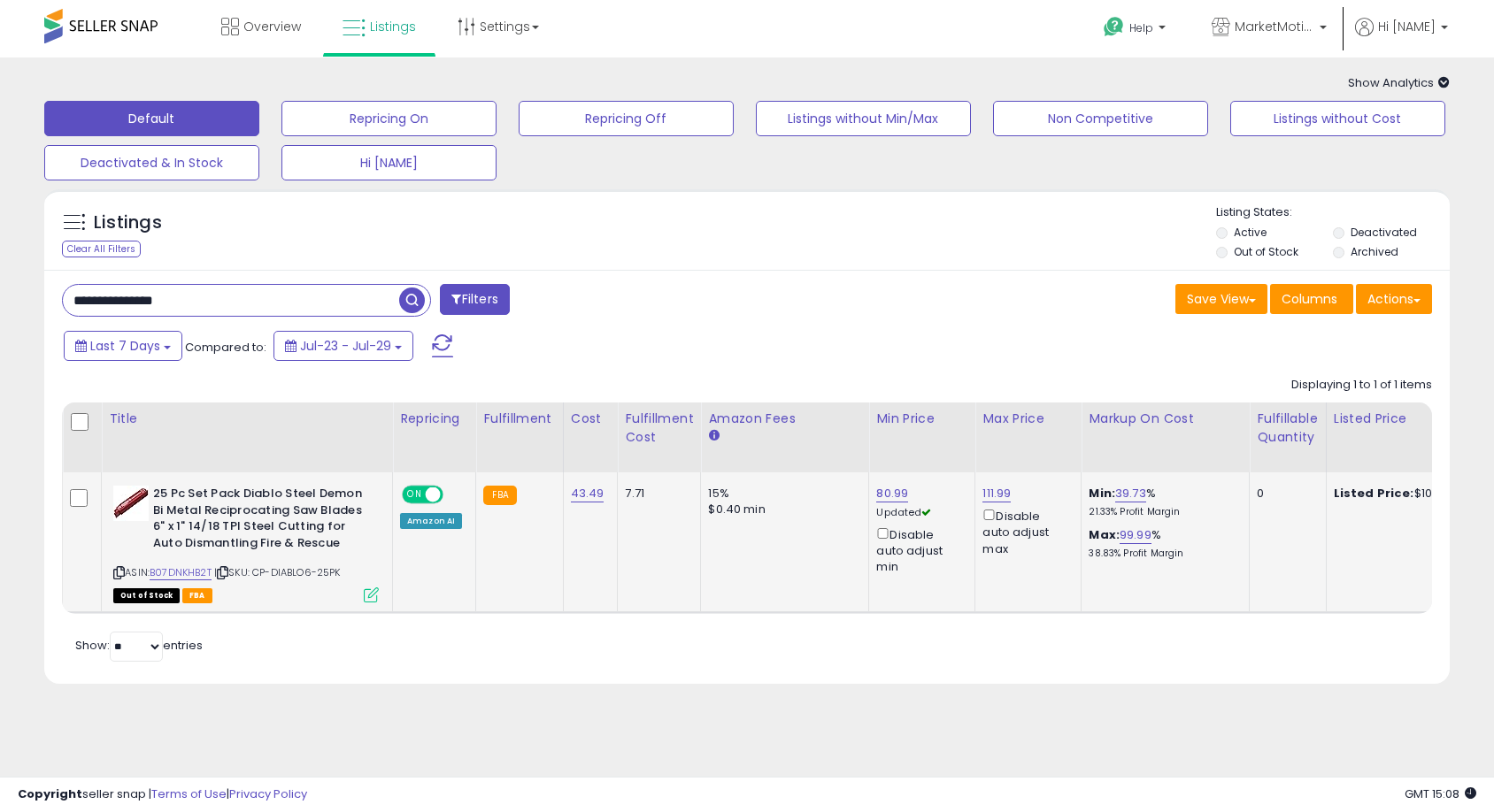 click on "Retrieving listings data..
Displaying 1 to 1 of 1 items
Title
Repricing" at bounding box center (747, 517) 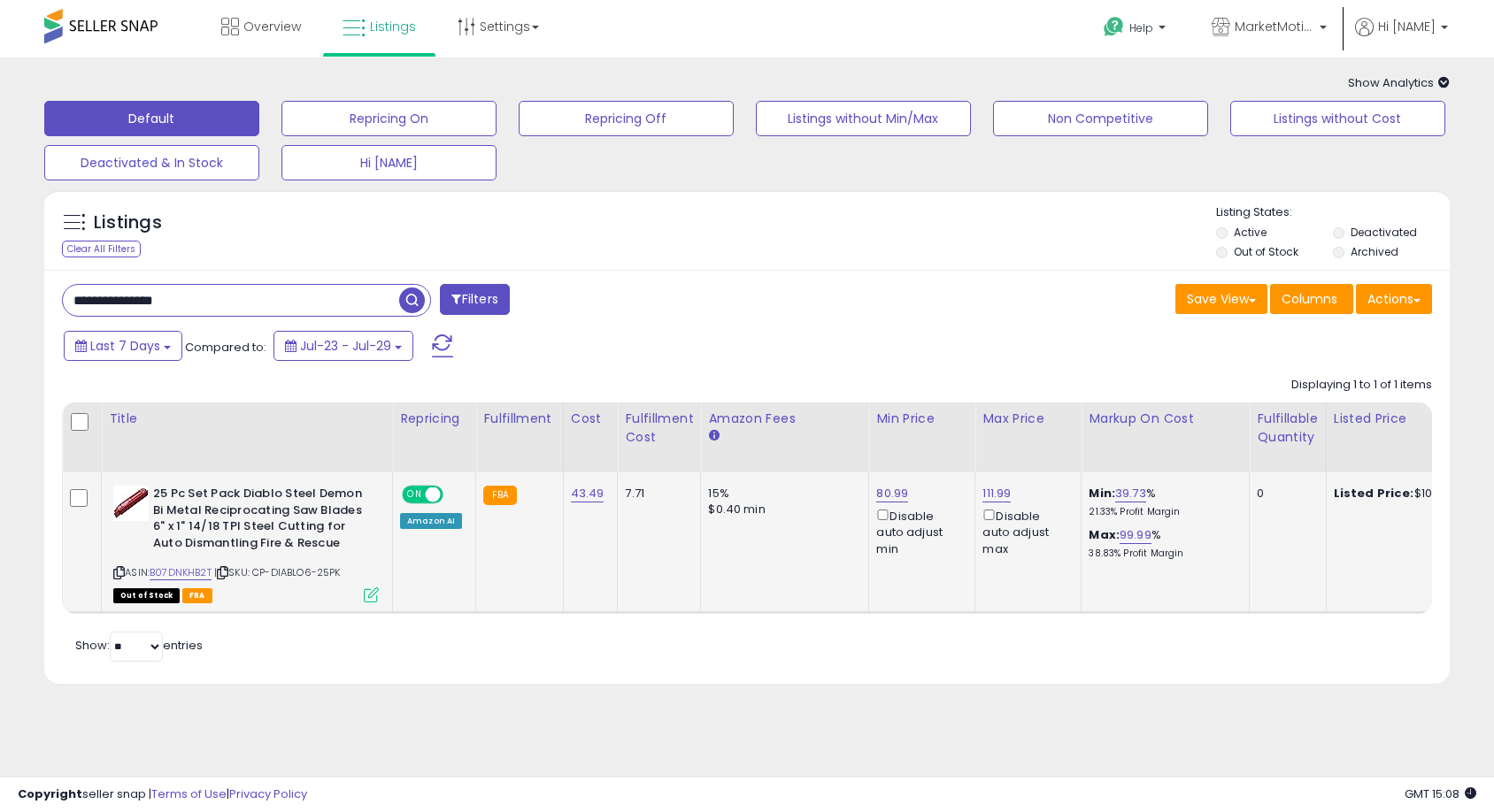click at bounding box center (371, 594) 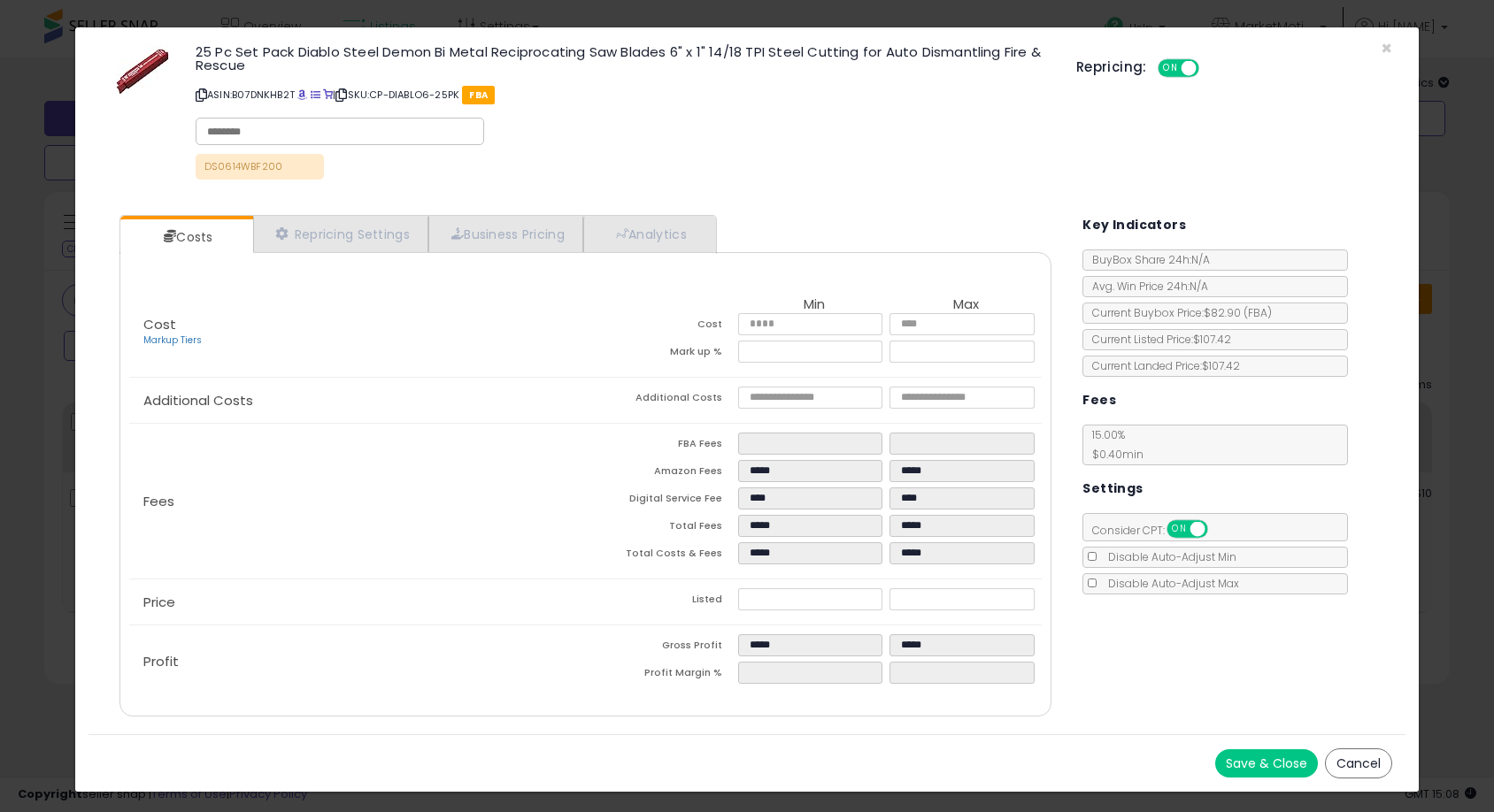 click on "Cancel" at bounding box center (1359, 763) 